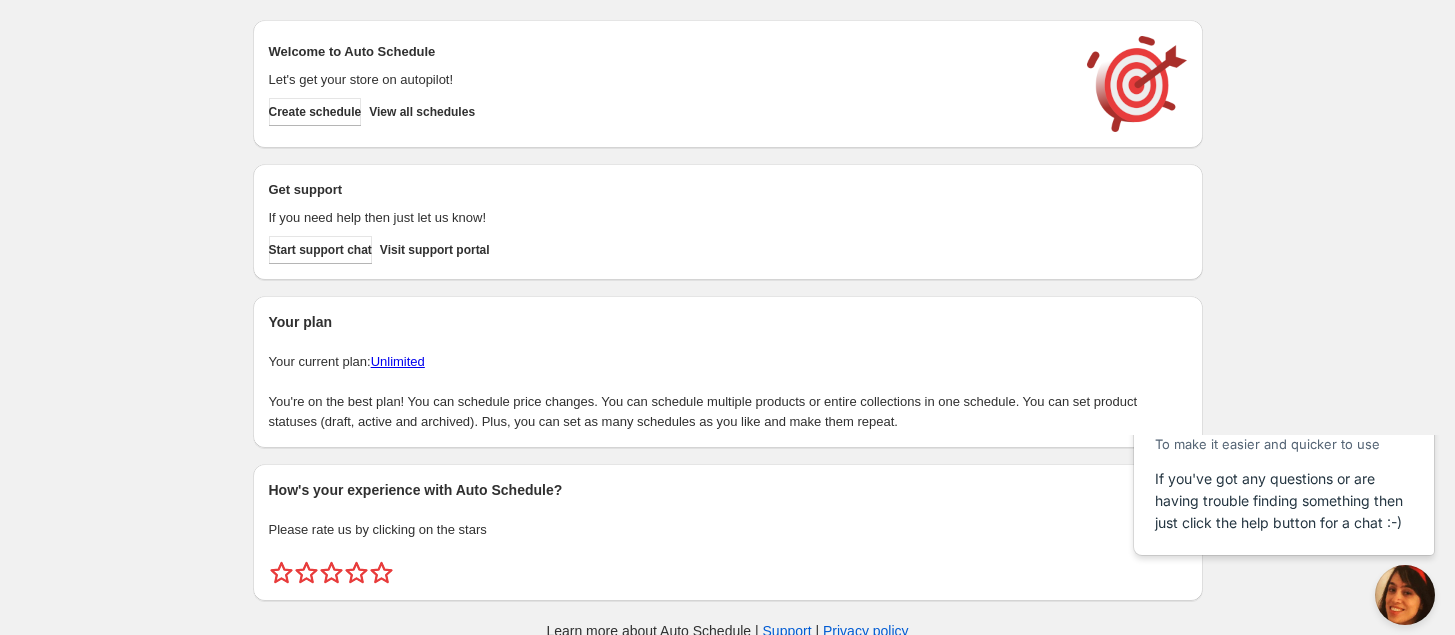 scroll, scrollTop: 0, scrollLeft: 0, axis: both 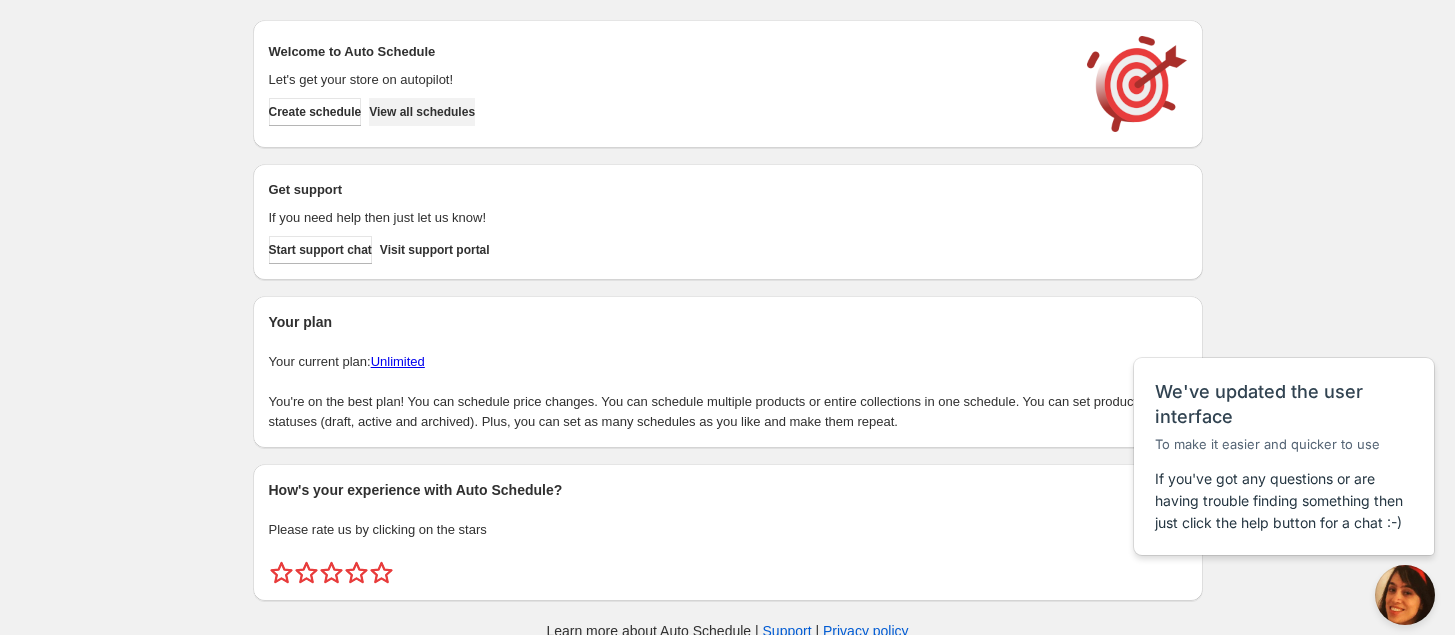 click on "View all schedules" at bounding box center [422, 112] 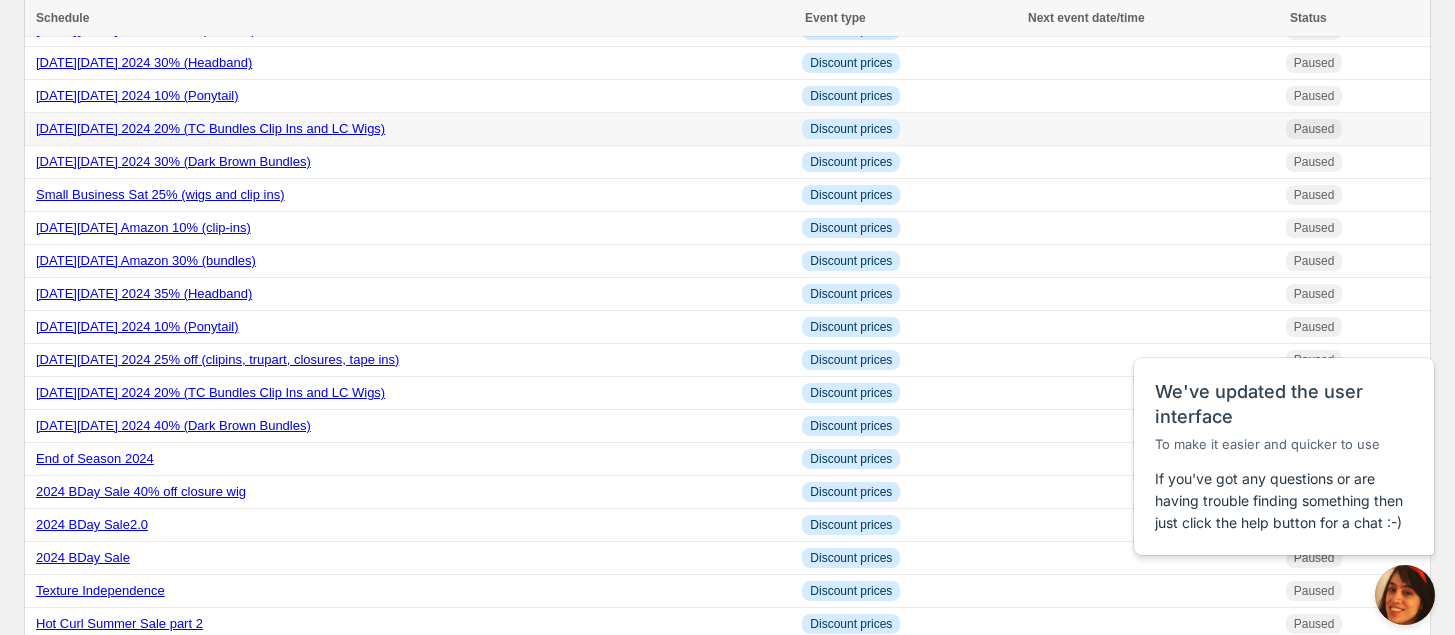 scroll, scrollTop: 625, scrollLeft: 0, axis: vertical 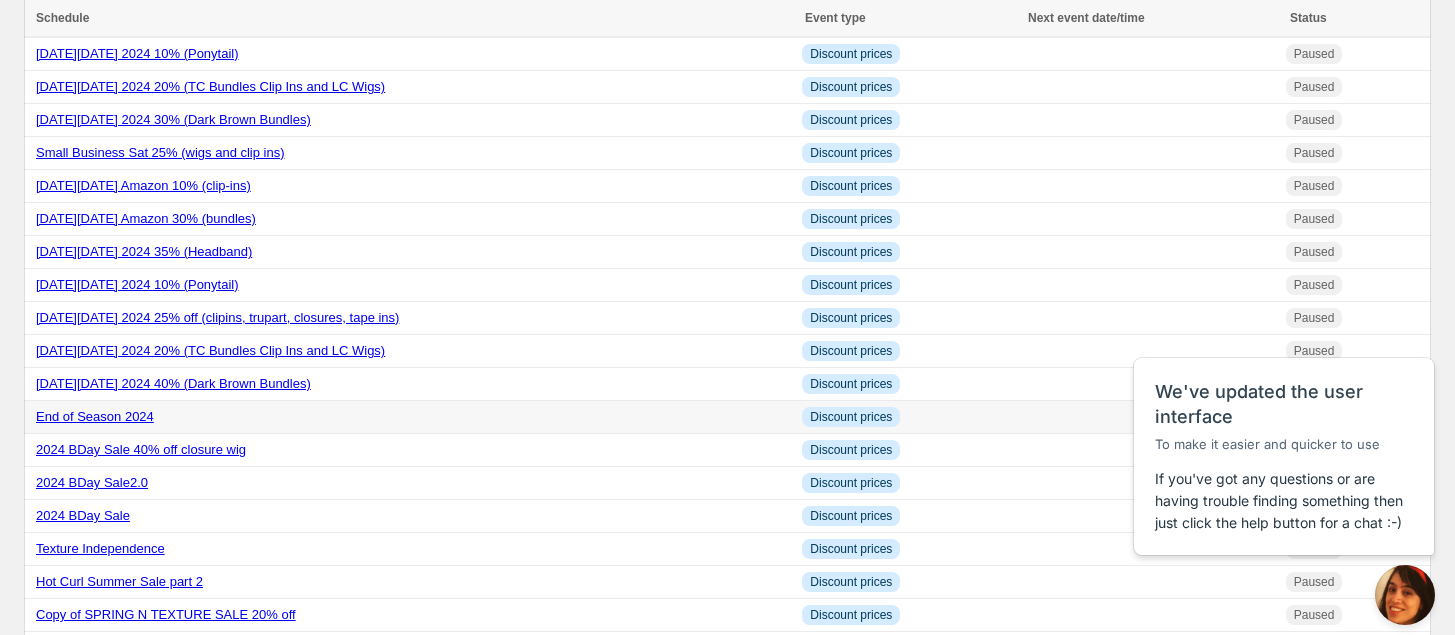 click on "End of Season 2024" at bounding box center (95, 416) 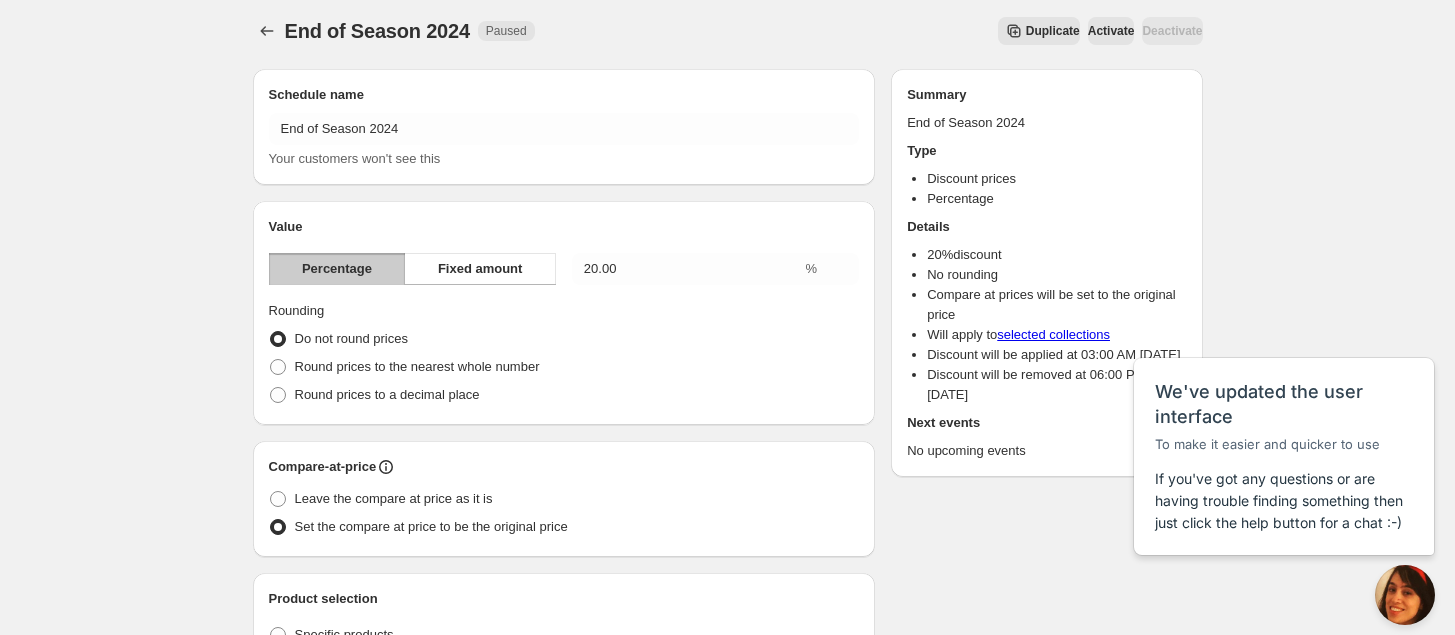scroll, scrollTop: 0, scrollLeft: 0, axis: both 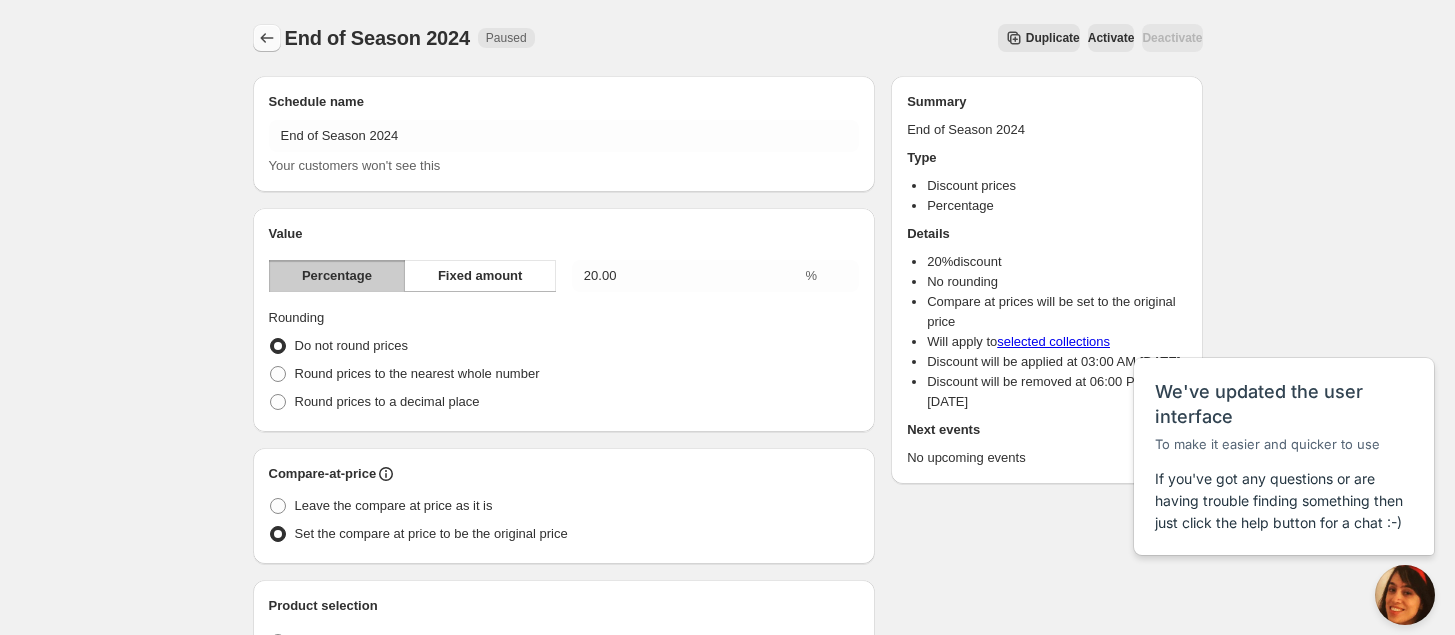 click 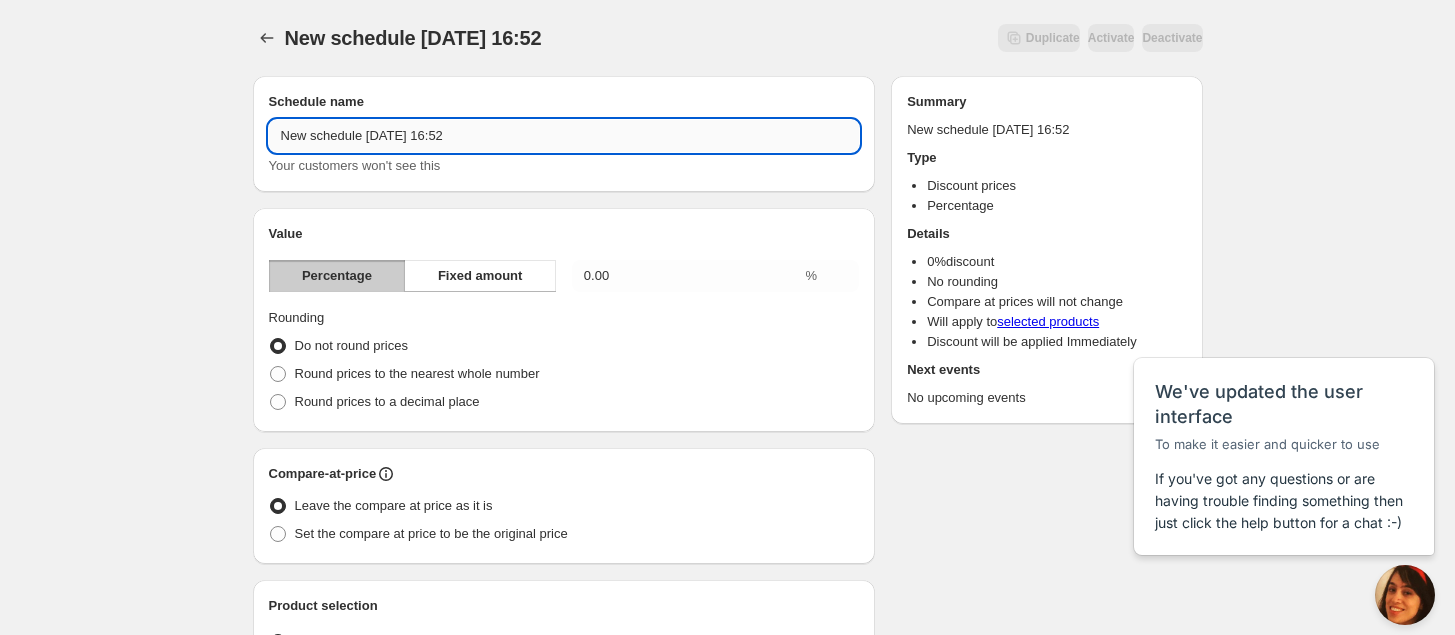 click on "New schedule [DATE] 16:52" at bounding box center (564, 136) 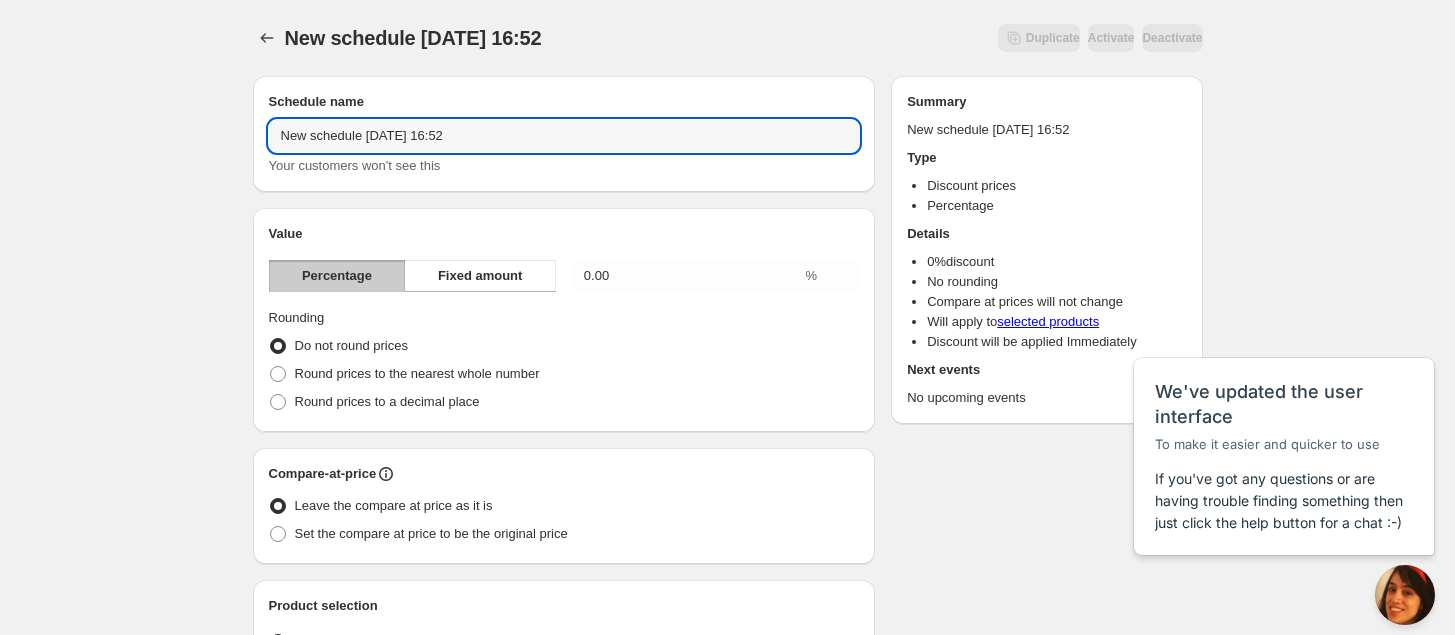 drag, startPoint x: 520, startPoint y: 135, endPoint x: -165, endPoint y: 118, distance: 685.21094 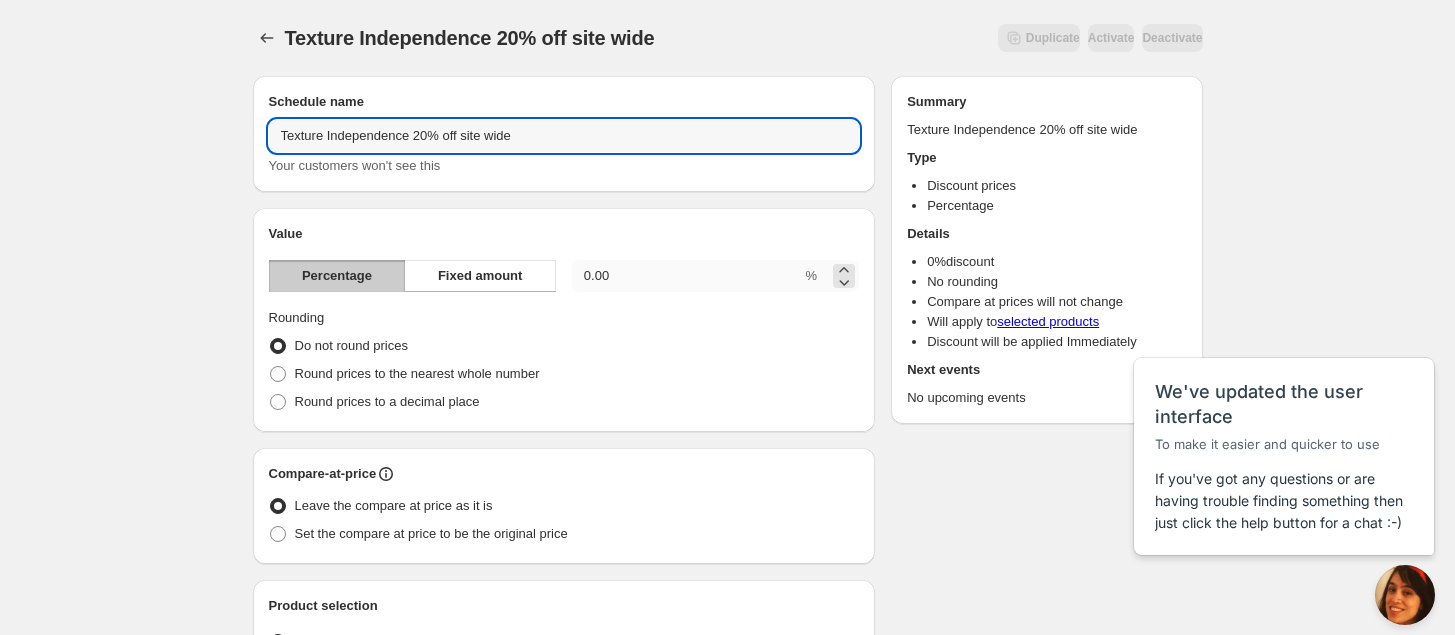 type on "Texture Independence 20% off site wide" 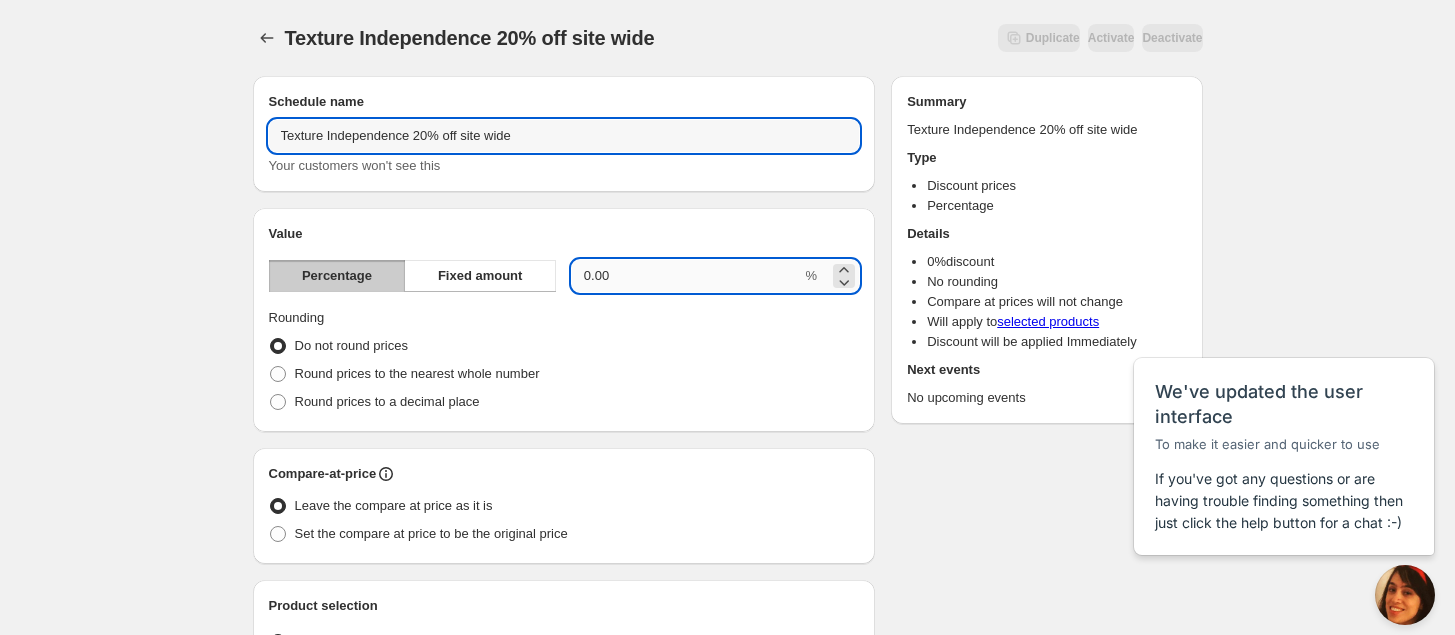 click on "0.00" at bounding box center (687, 276) 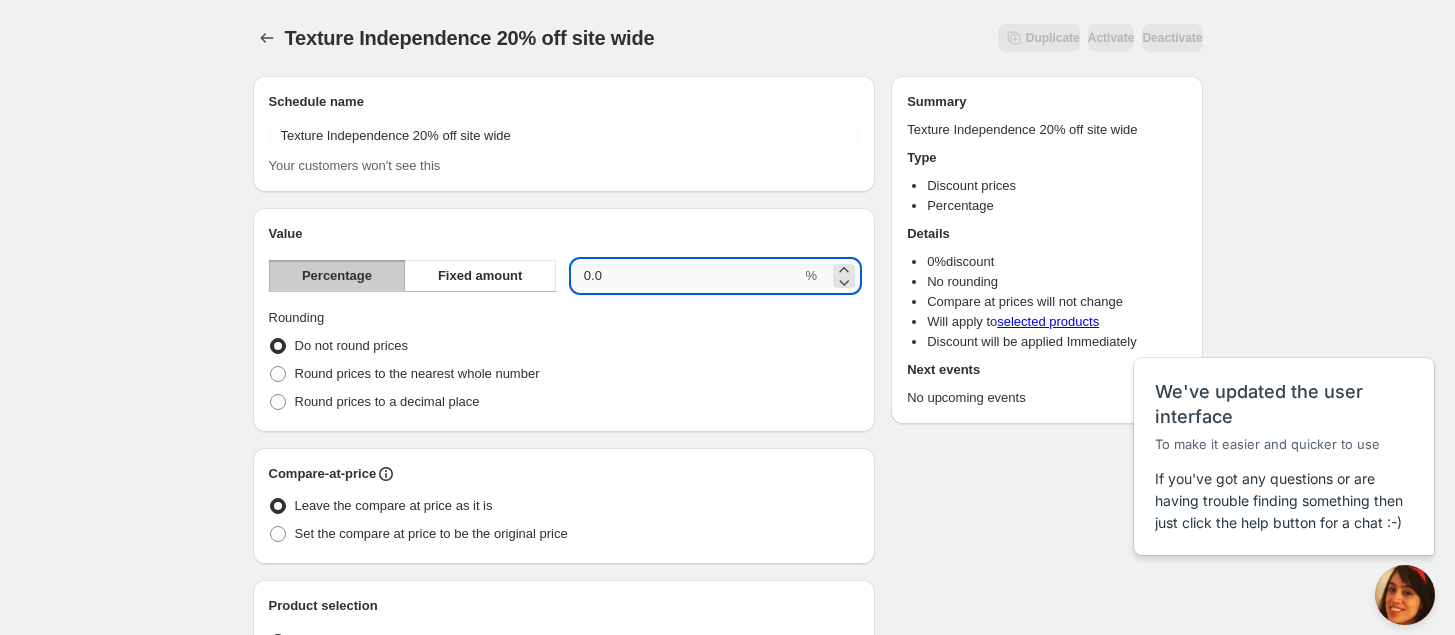type on "0" 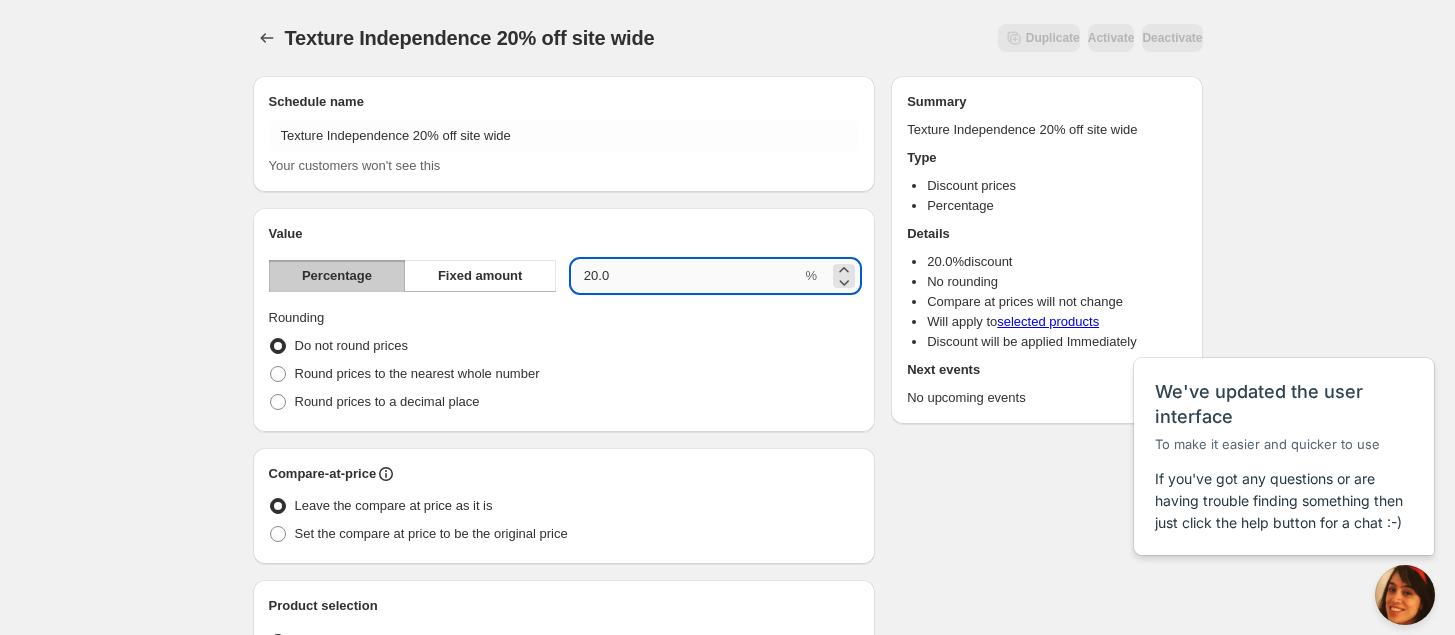 type on "20.0" 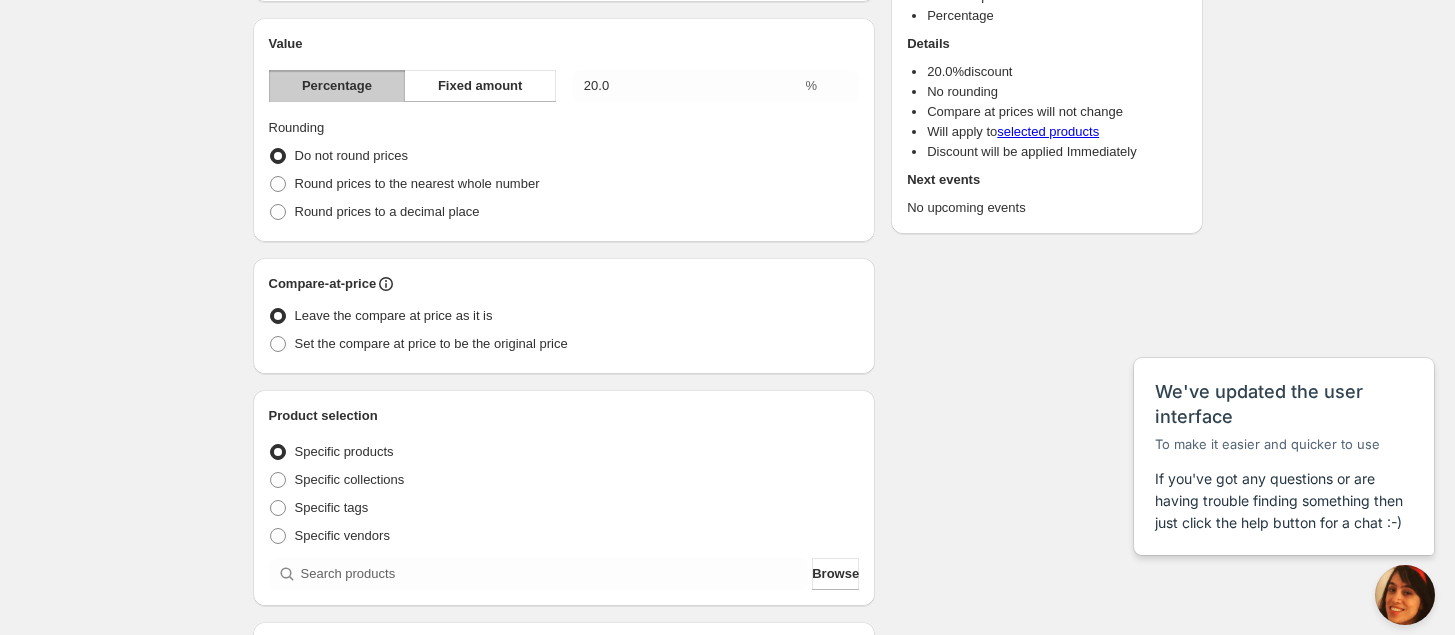 scroll, scrollTop: 250, scrollLeft: 0, axis: vertical 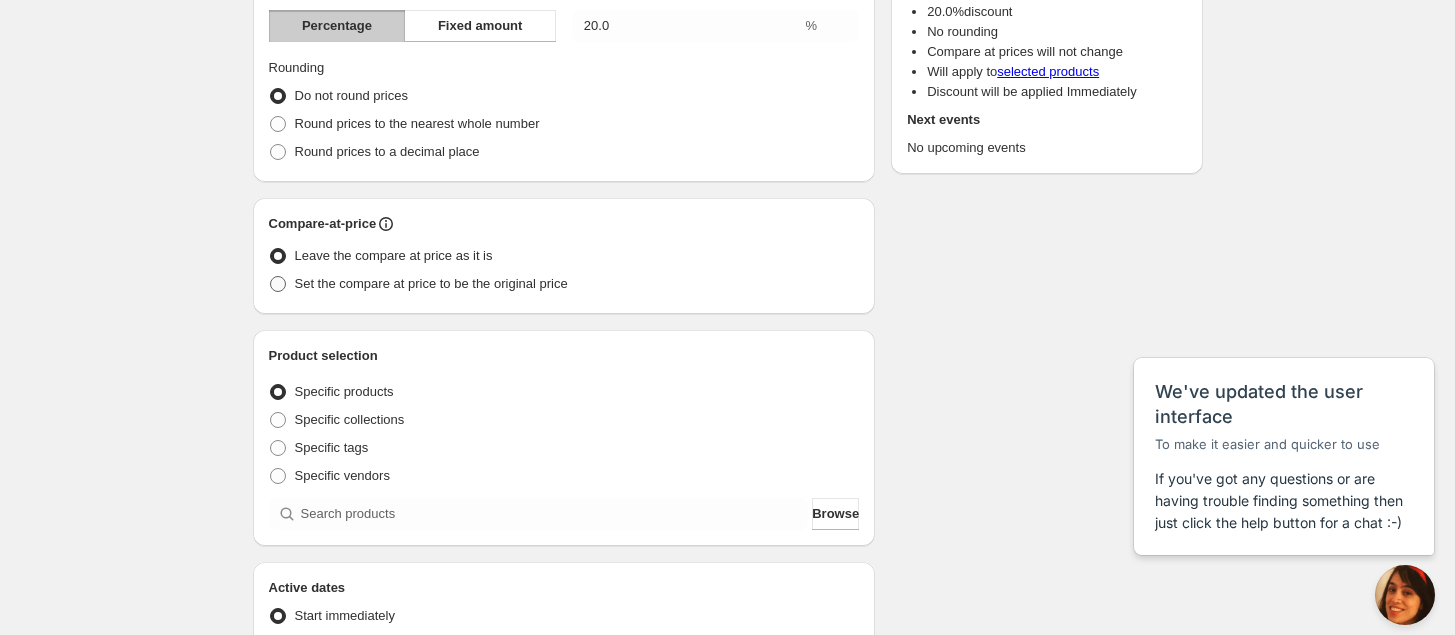 click on "Set the compare at price to be the original price" at bounding box center [431, 283] 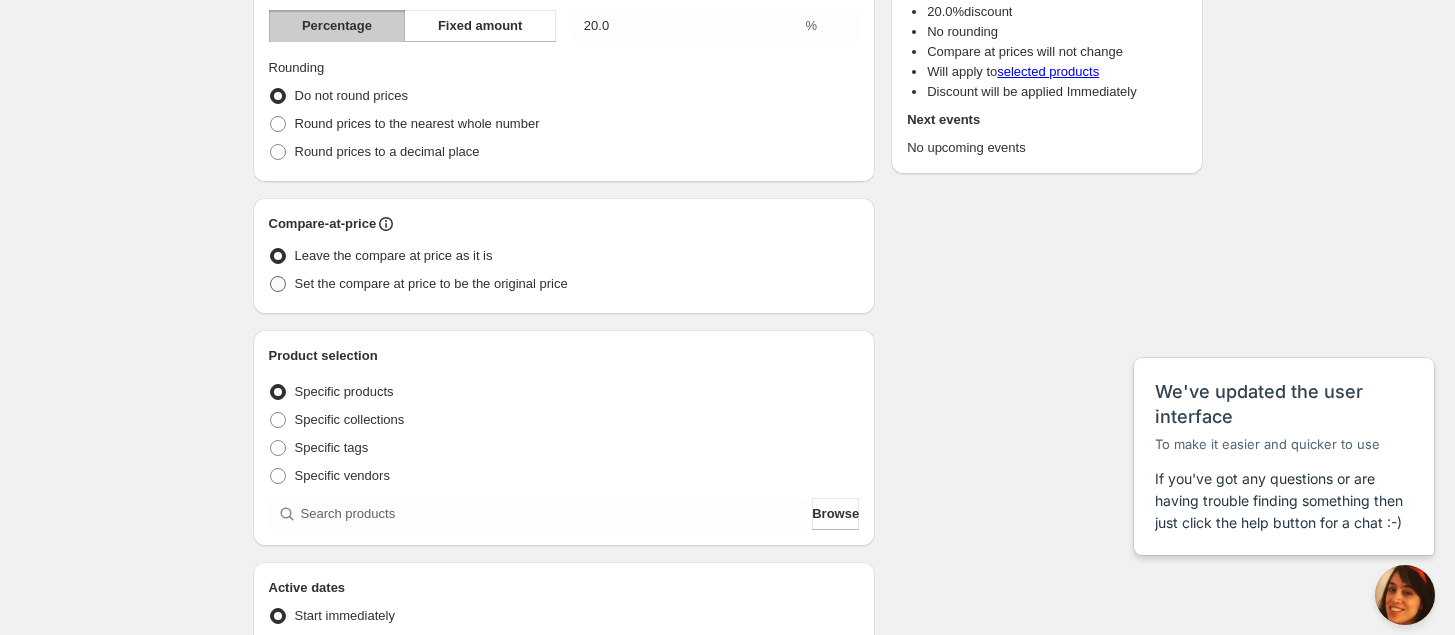 radio on "true" 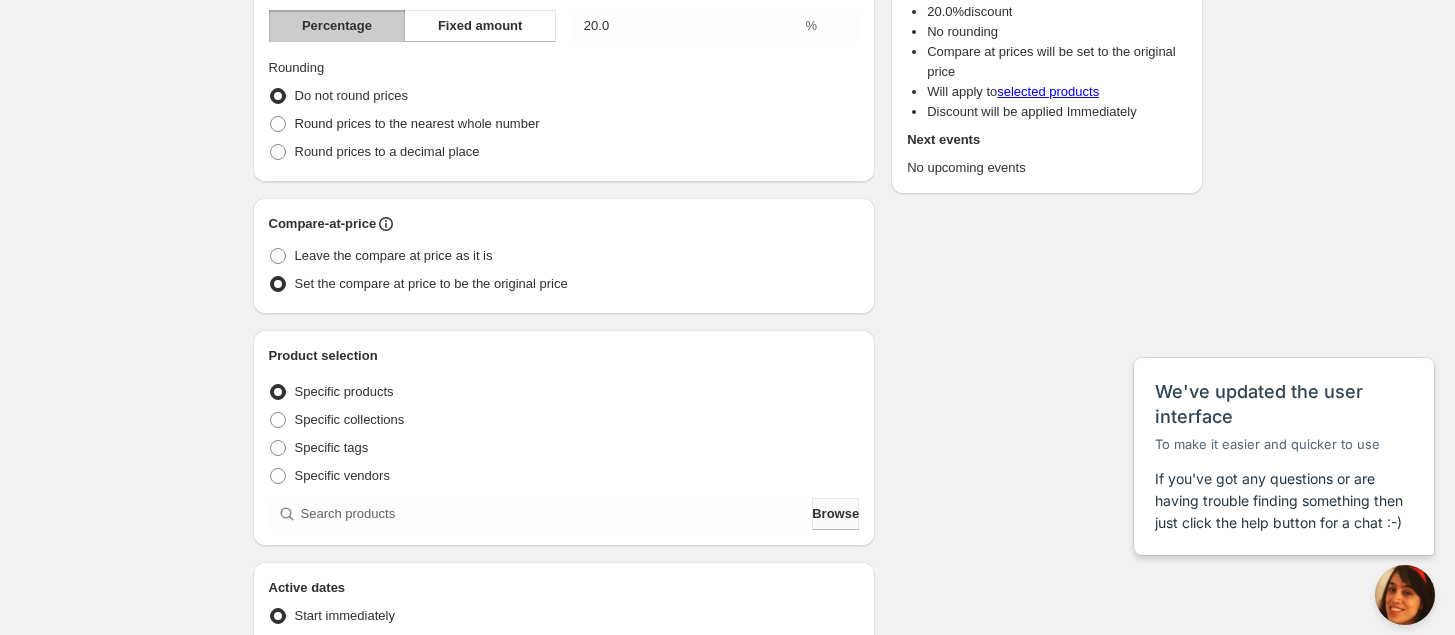 click on "Browse" at bounding box center [835, 514] 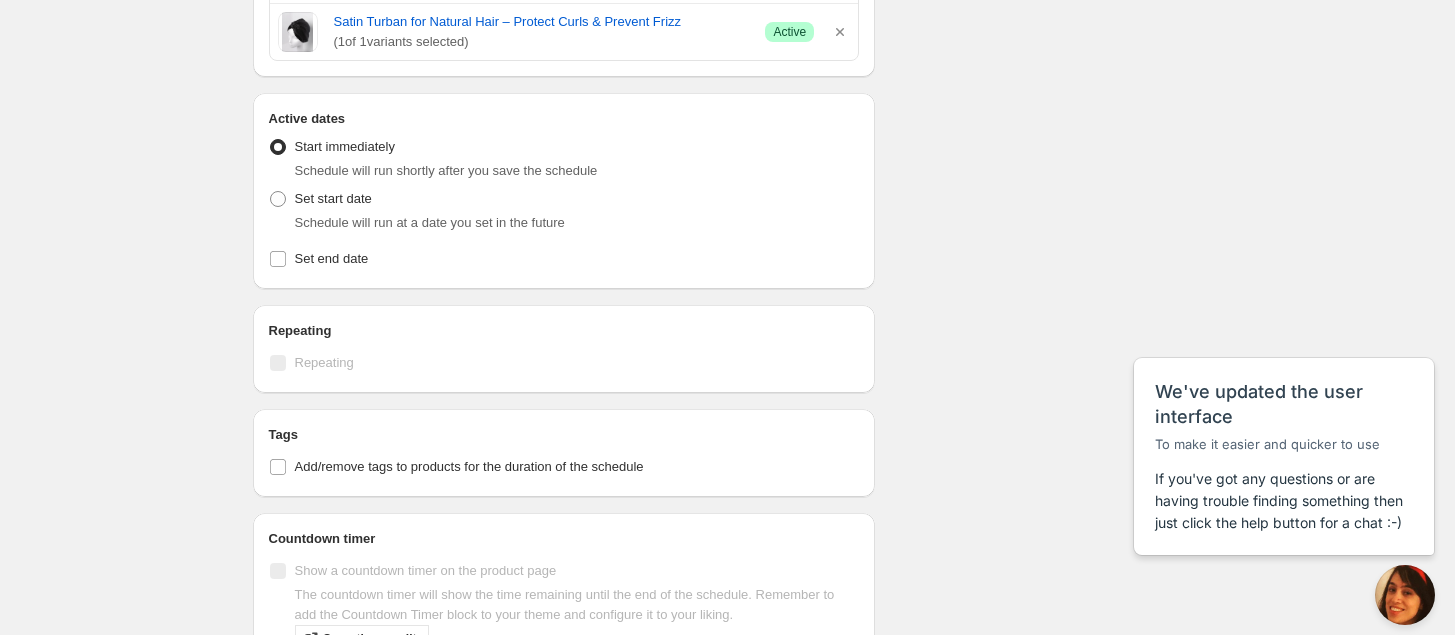 scroll, scrollTop: 5036, scrollLeft: 0, axis: vertical 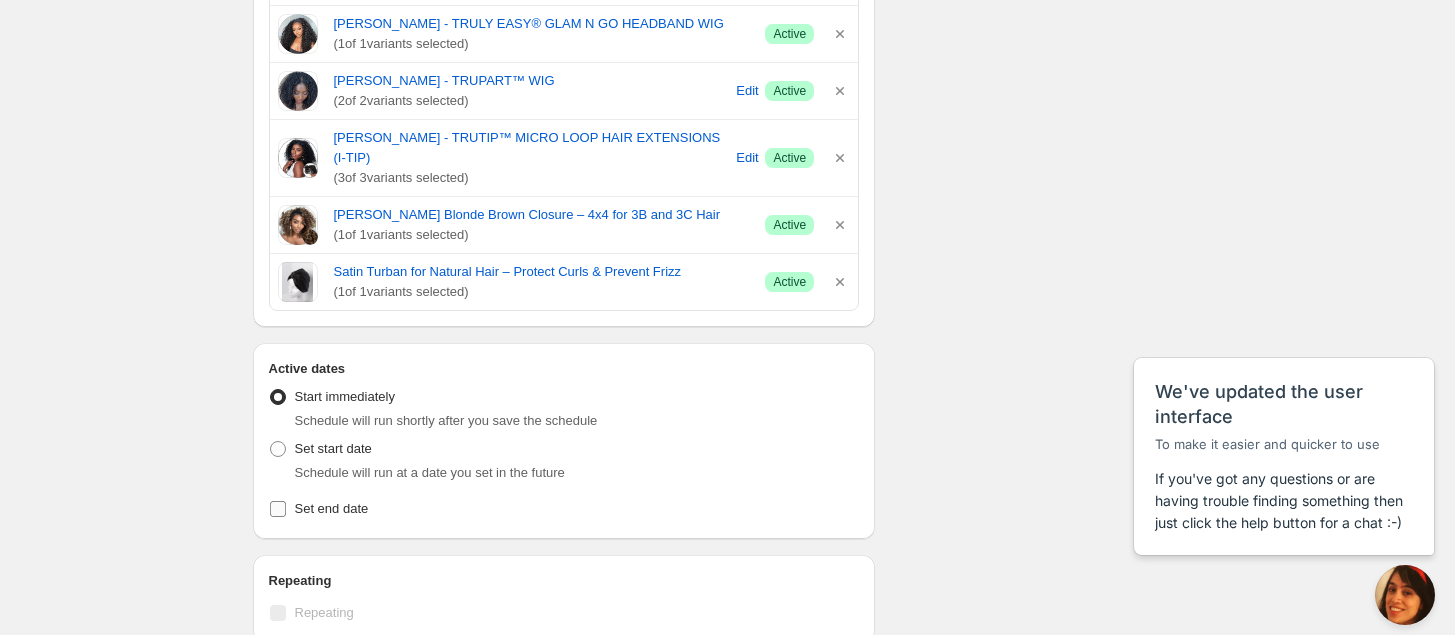 click on "Set end date" at bounding box center (278, 509) 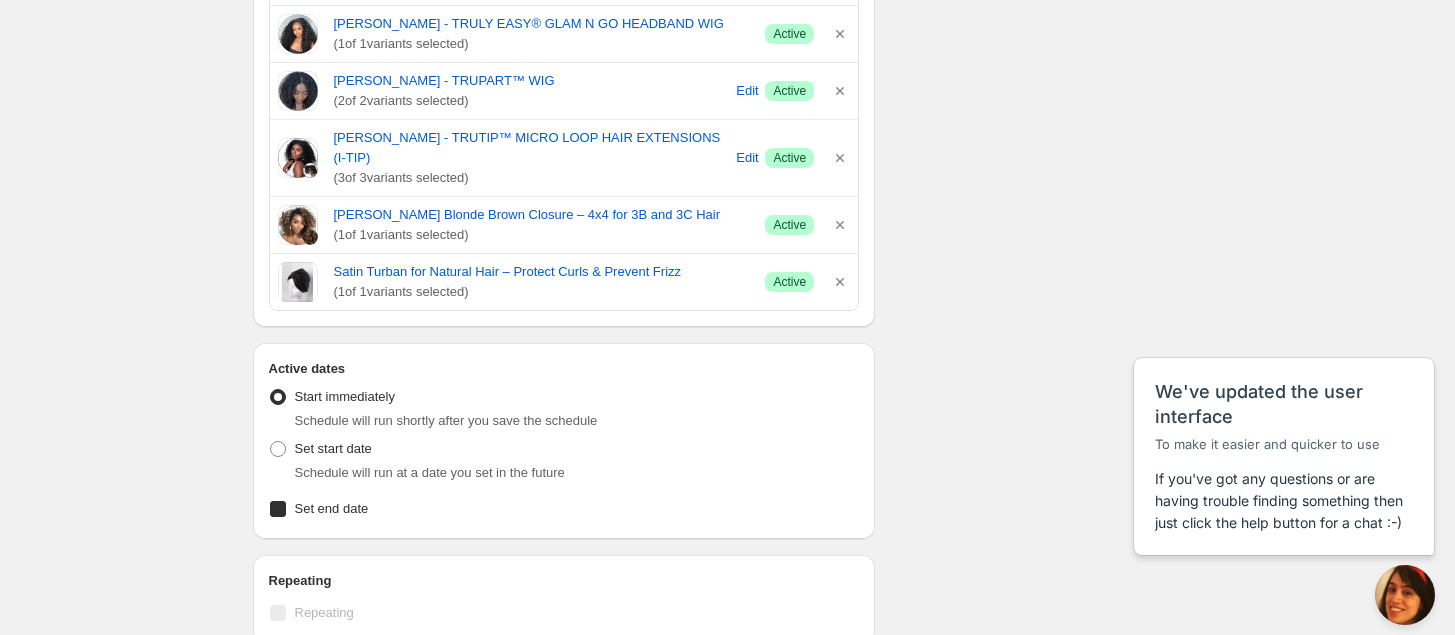 checkbox on "true" 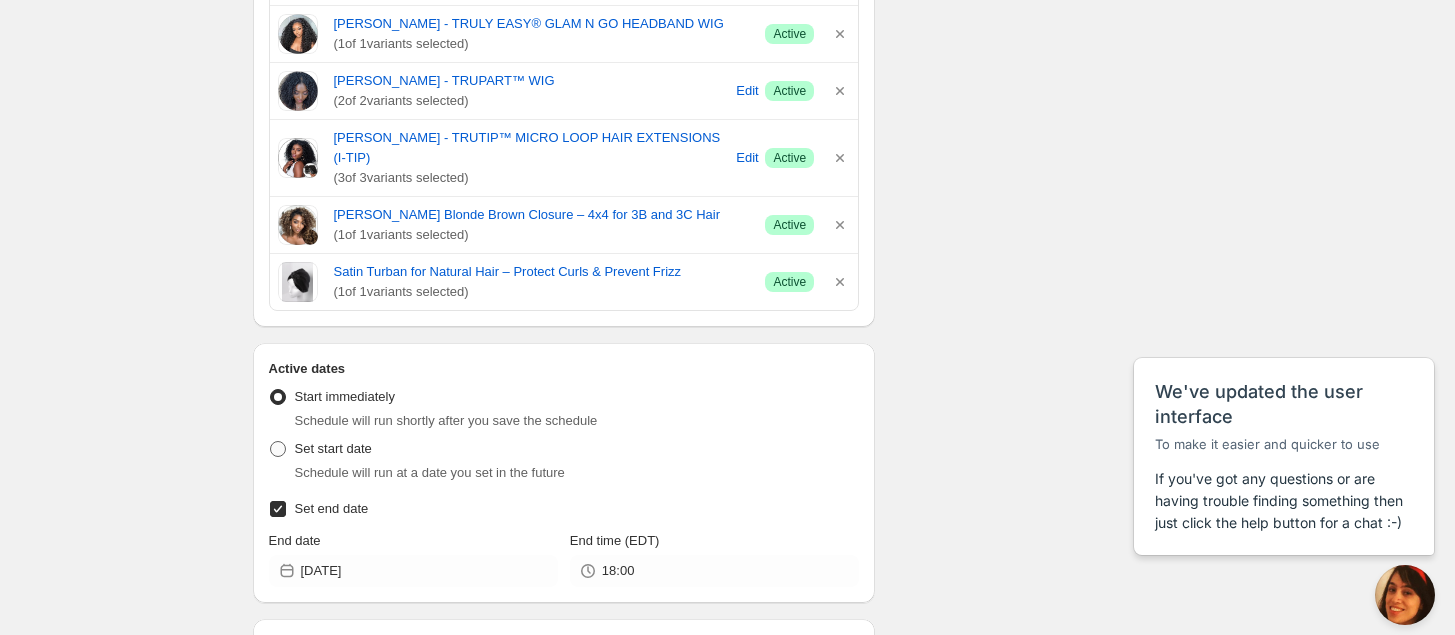 click at bounding box center (278, 449) 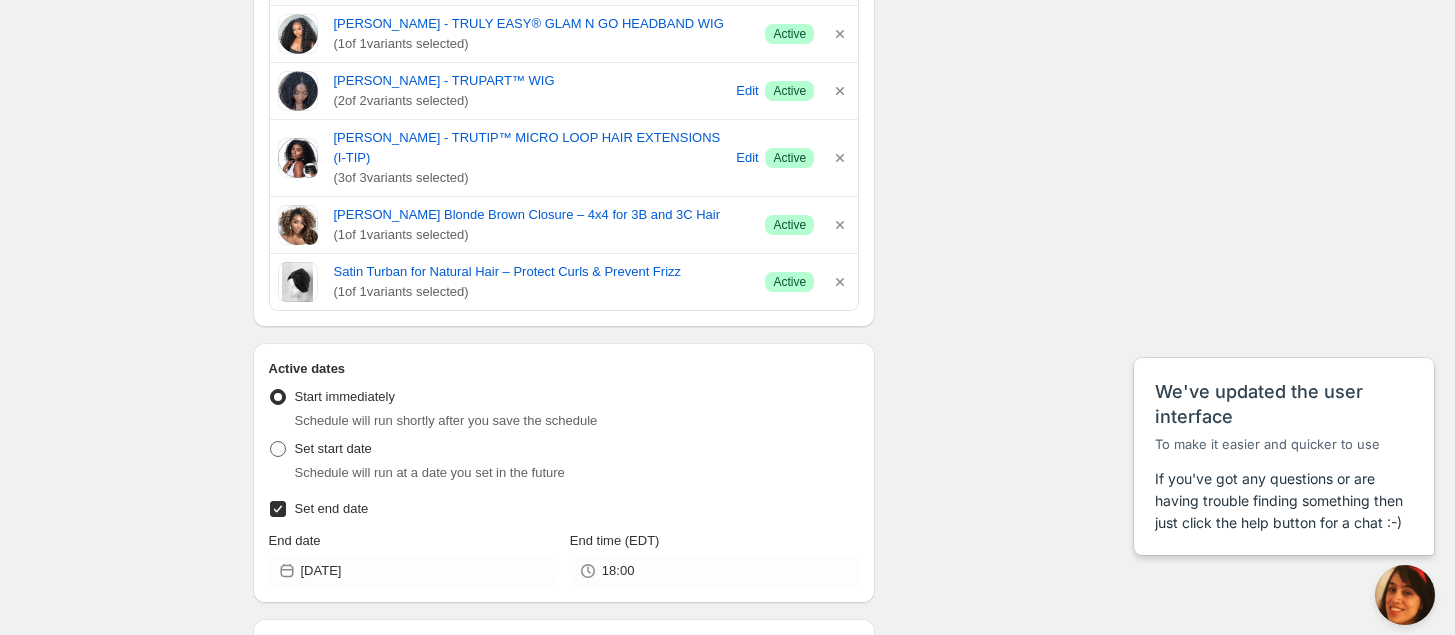 radio on "true" 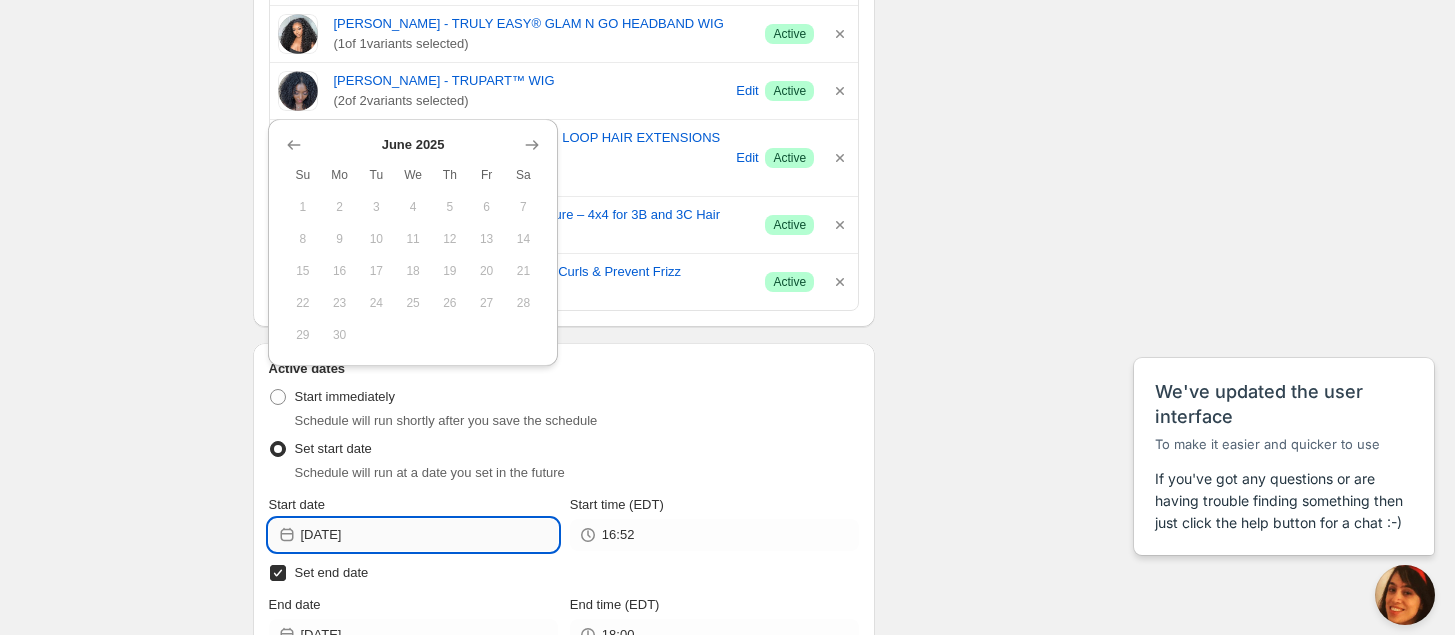 click on "[DATE]" at bounding box center (429, 535) 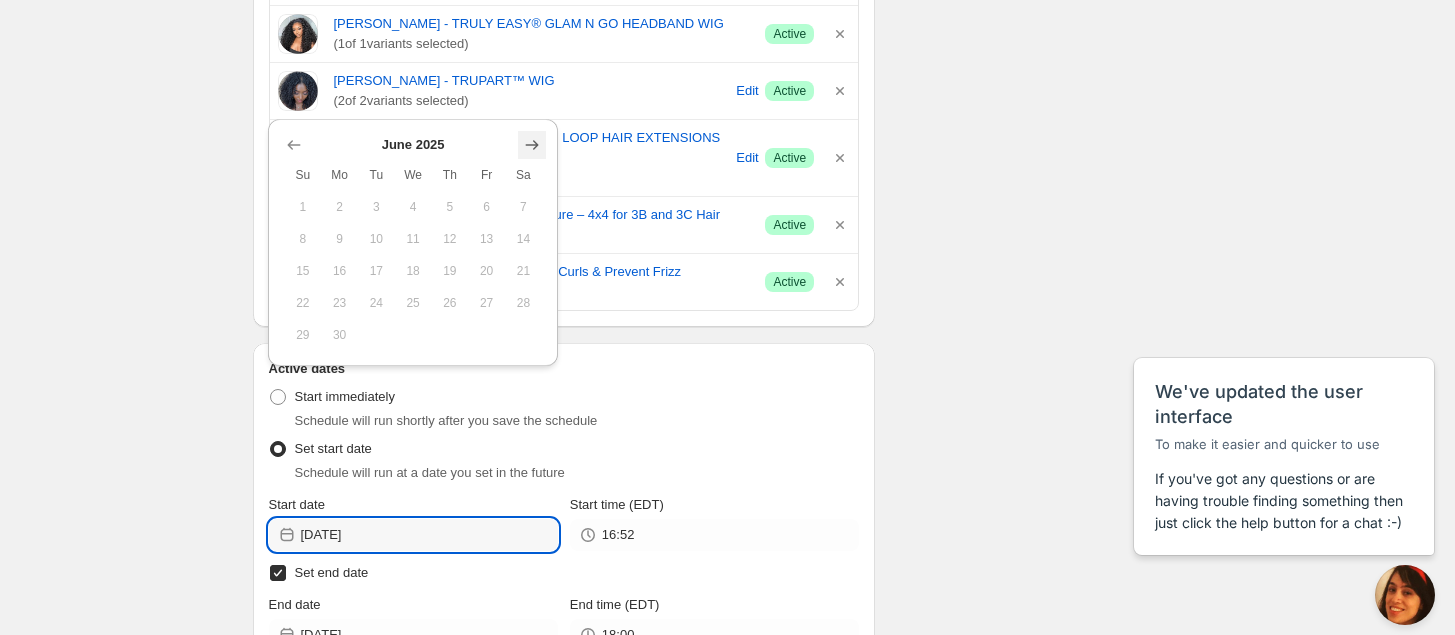 click 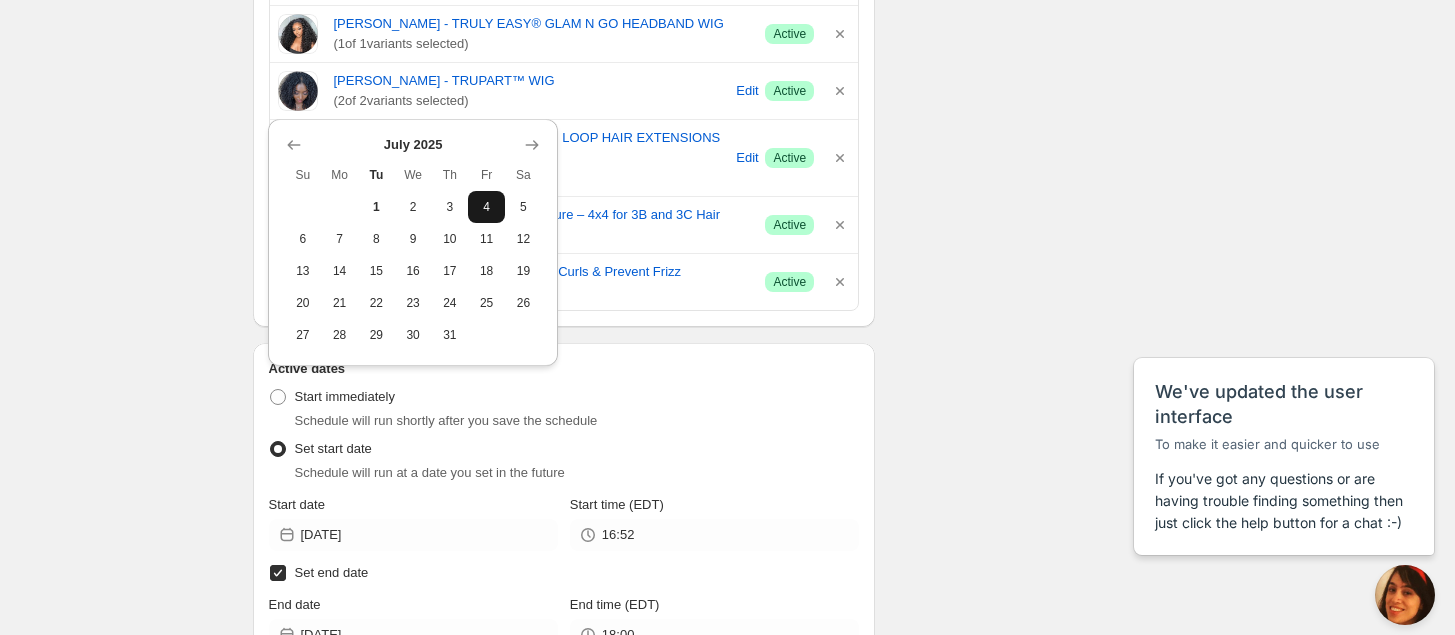 click on "4" at bounding box center (486, 207) 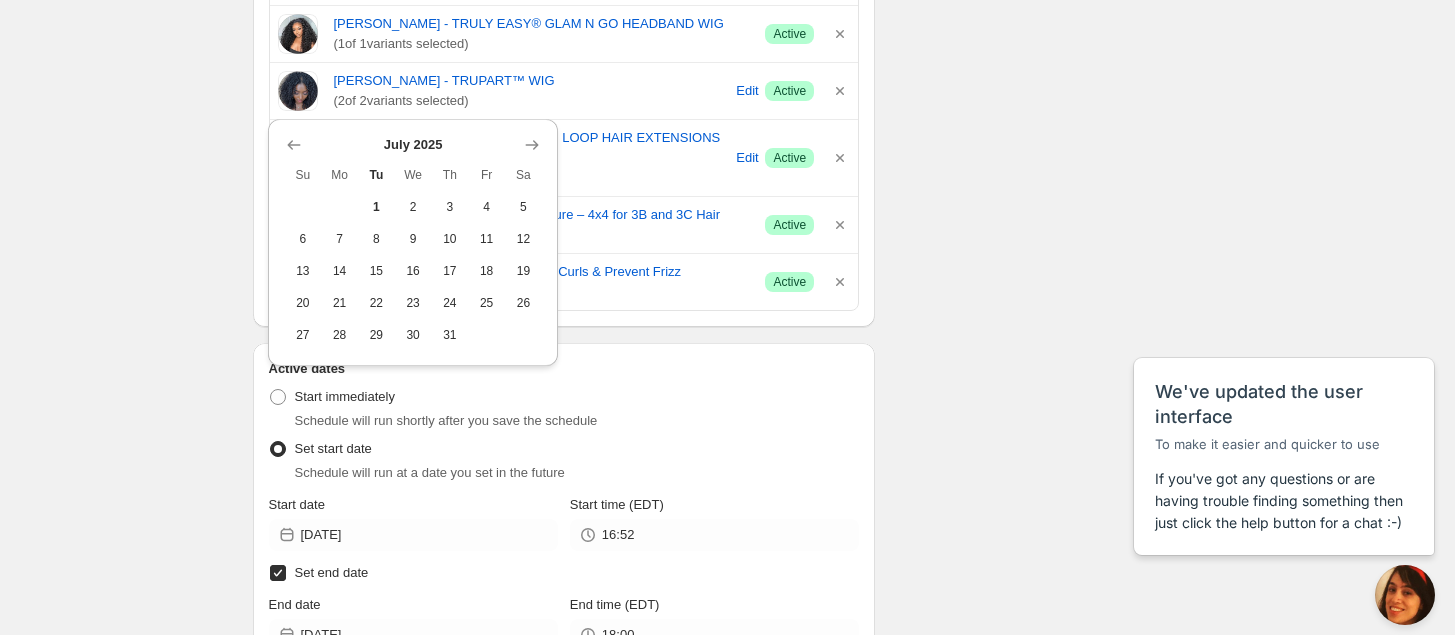 type on "[DATE]" 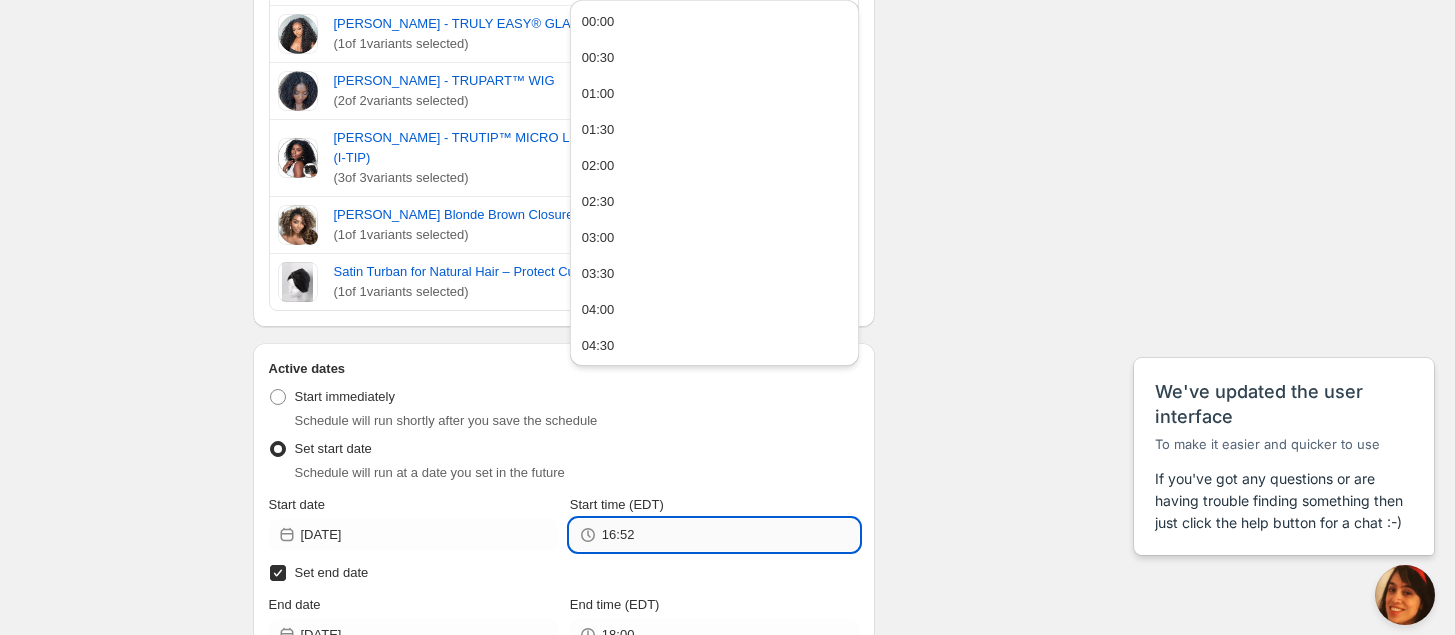 click on "16:52" at bounding box center [730, 535] 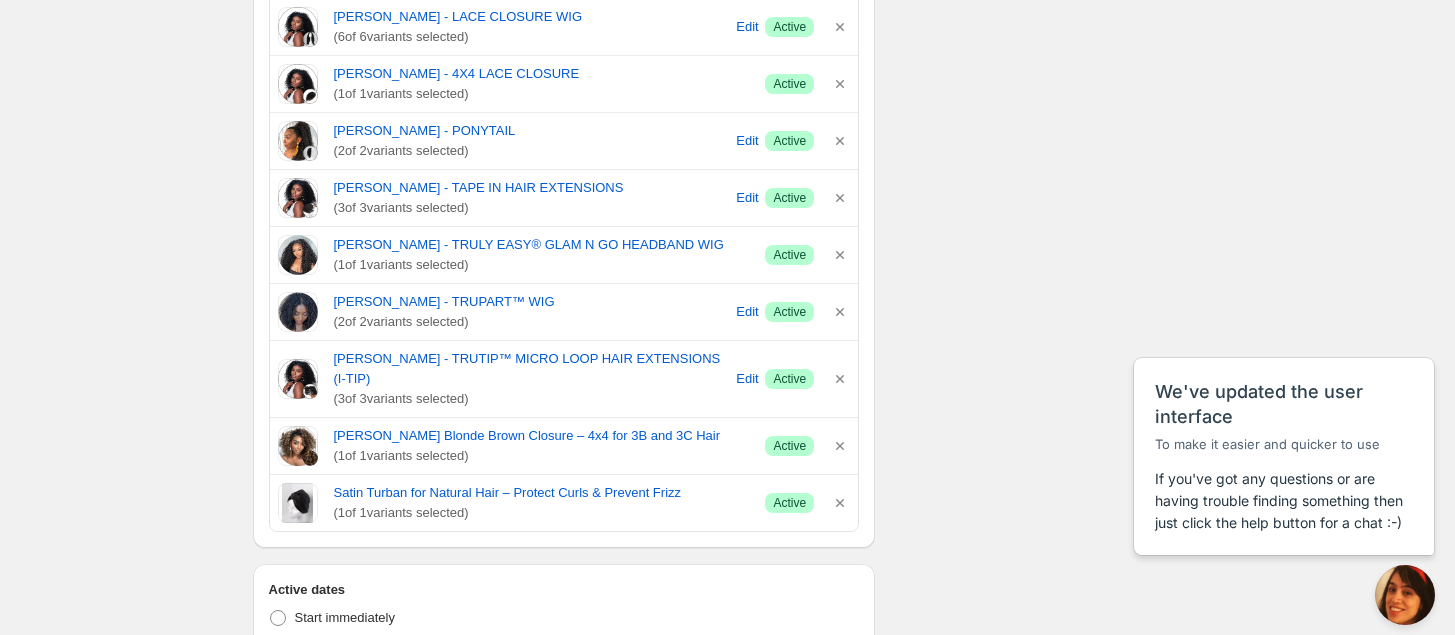 scroll, scrollTop: 5161, scrollLeft: 0, axis: vertical 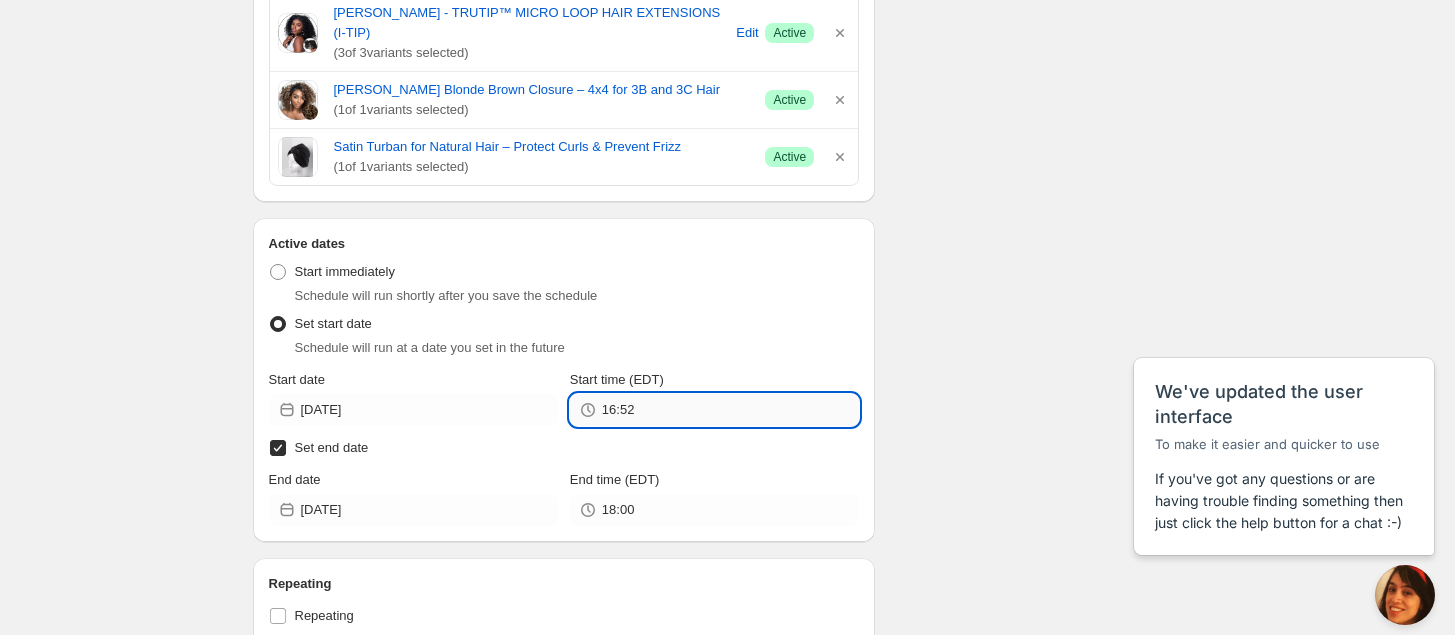 click on "16:52" at bounding box center (730, 410) 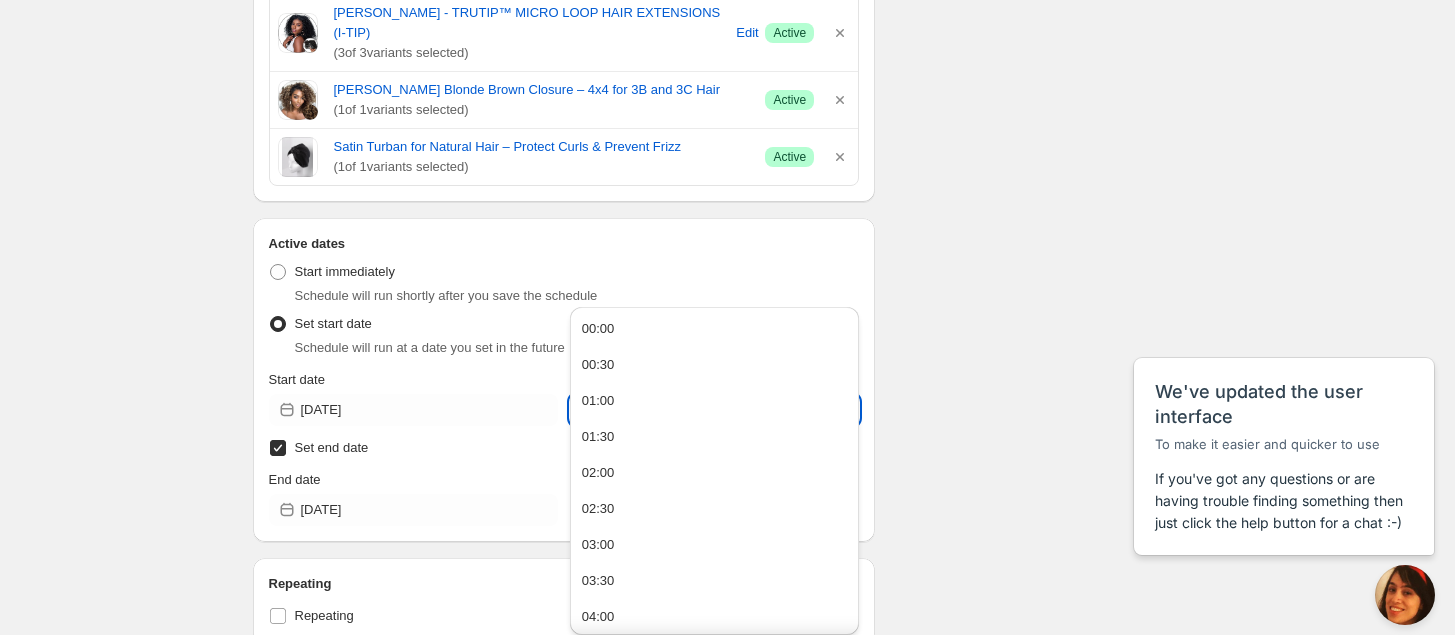 click on "00:00" at bounding box center (714, 329) 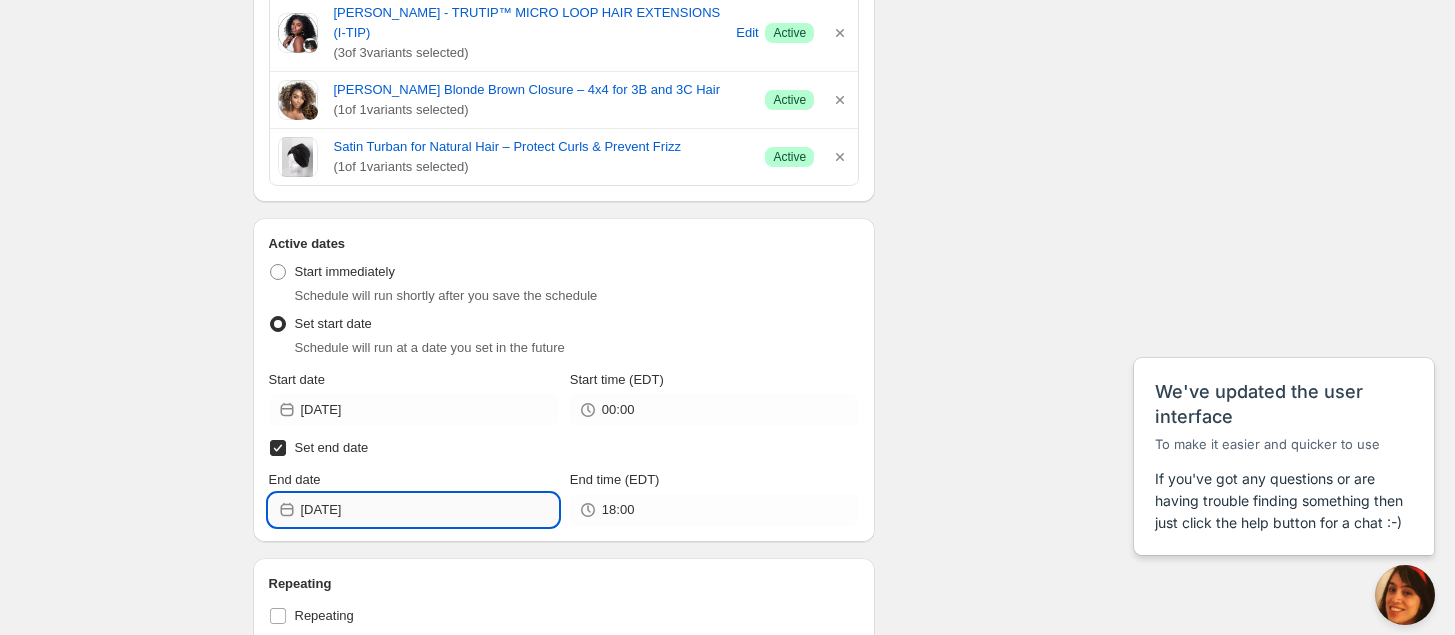click on "[DATE]" at bounding box center [429, 510] 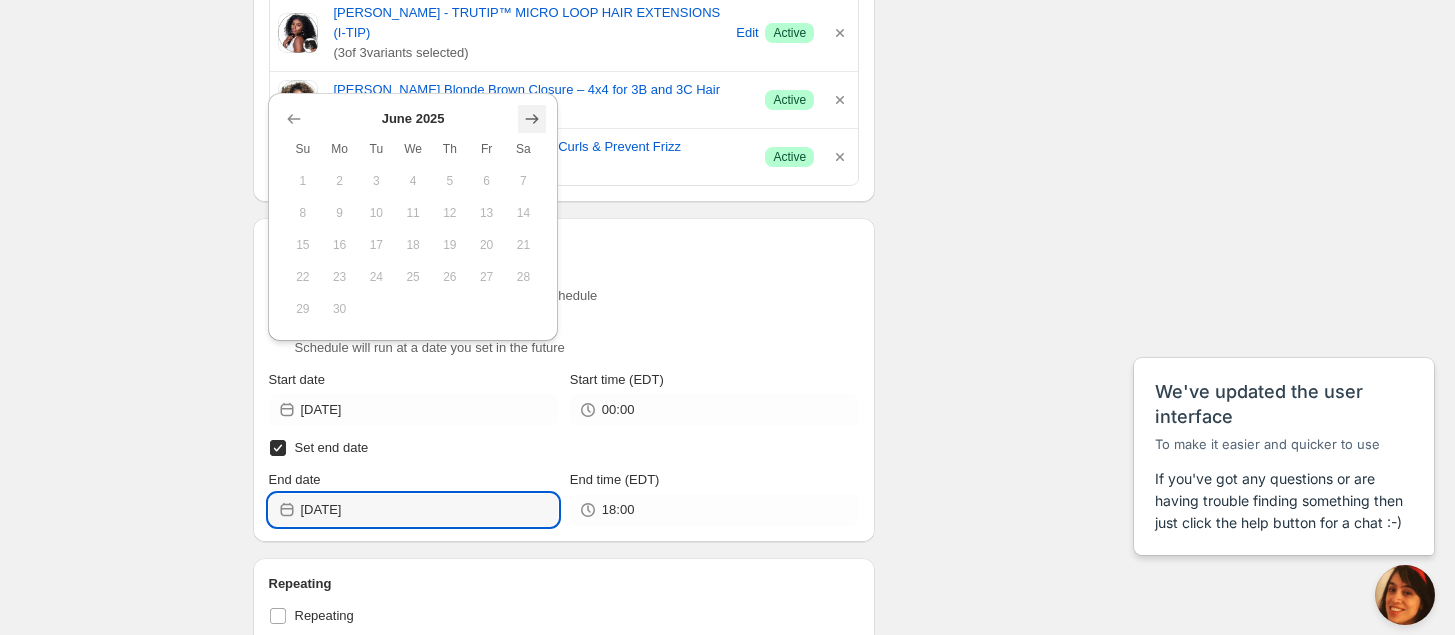 click 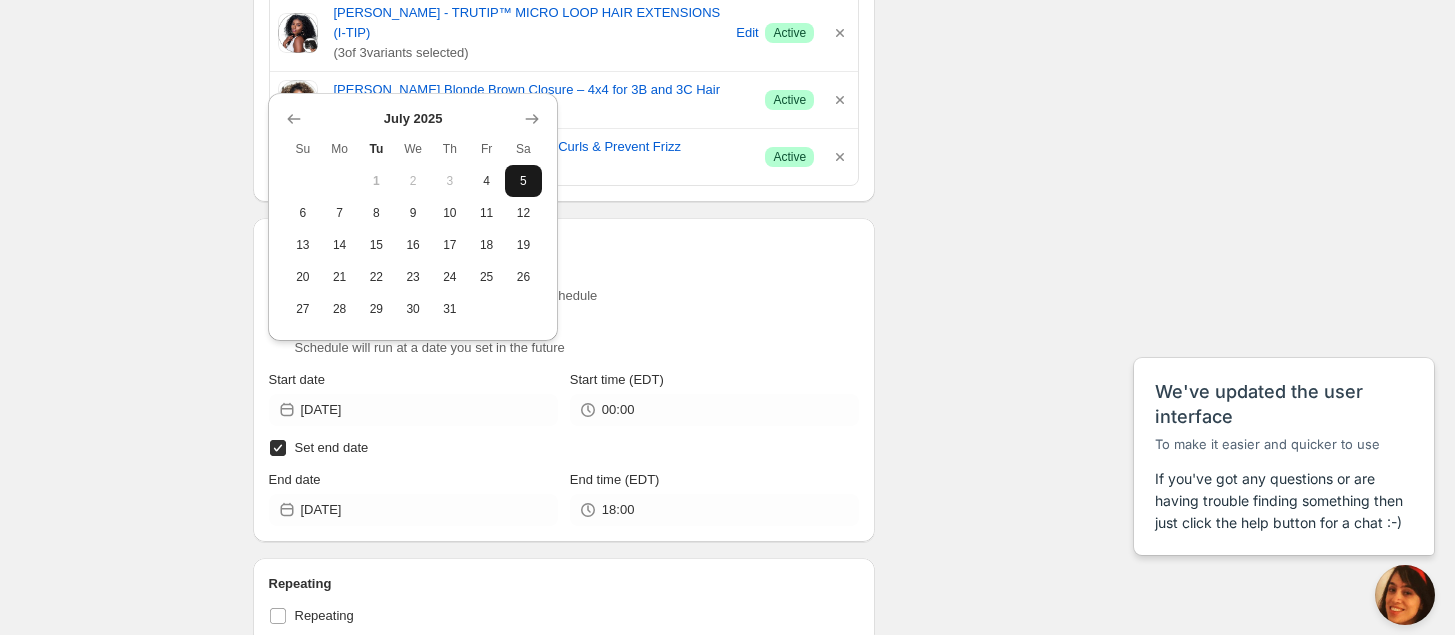 click on "5" at bounding box center (523, 181) 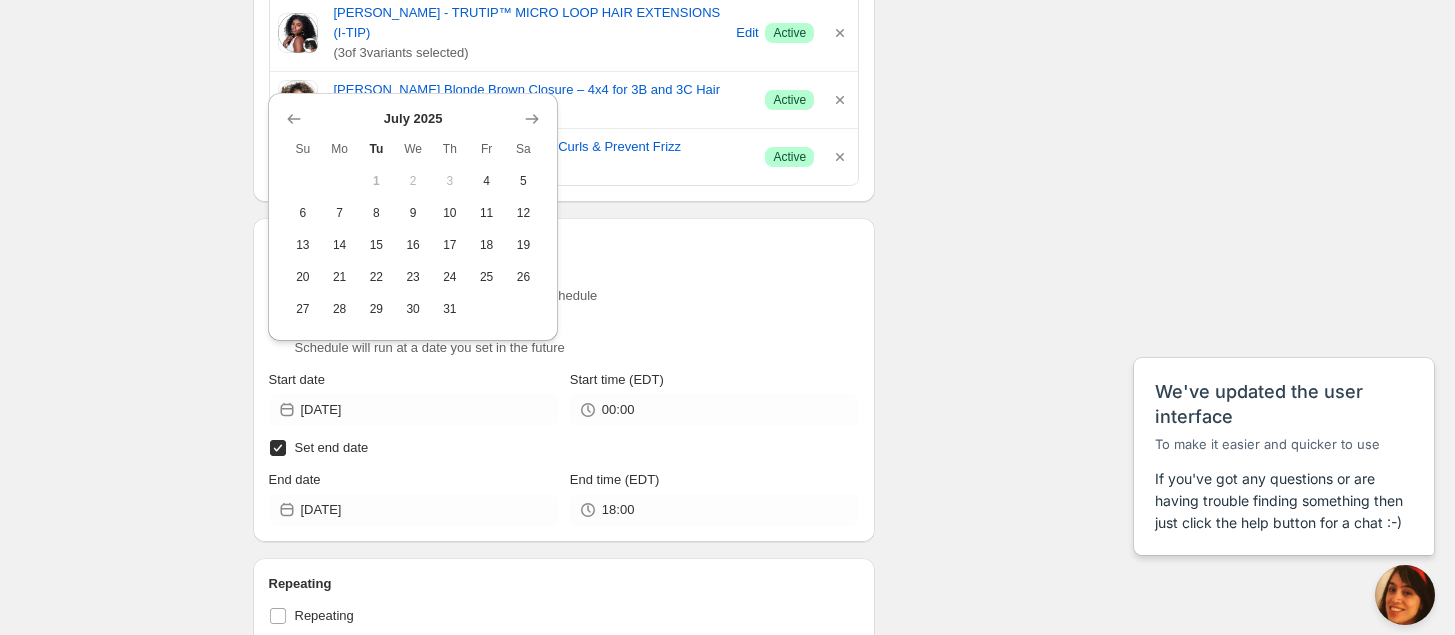 type on "[DATE]" 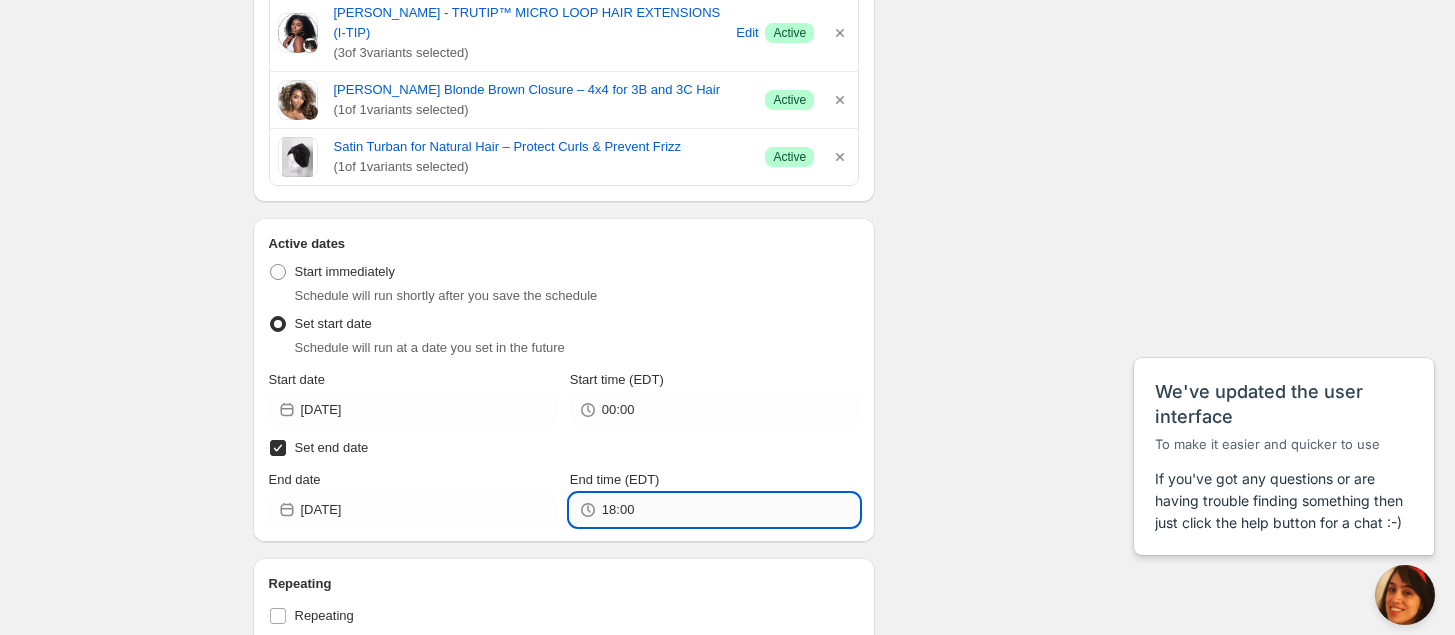 click on "18:00" at bounding box center (730, 510) 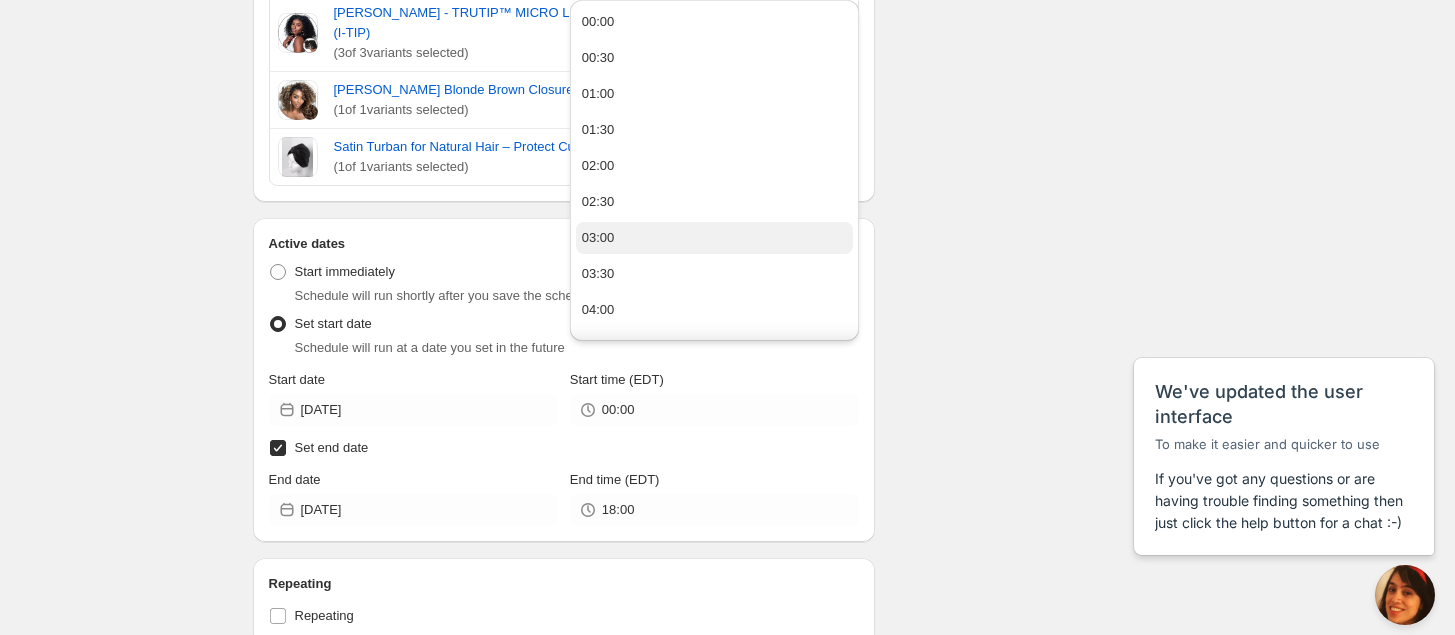 drag, startPoint x: 603, startPoint y: 240, endPoint x: 615, endPoint y: 251, distance: 16.27882 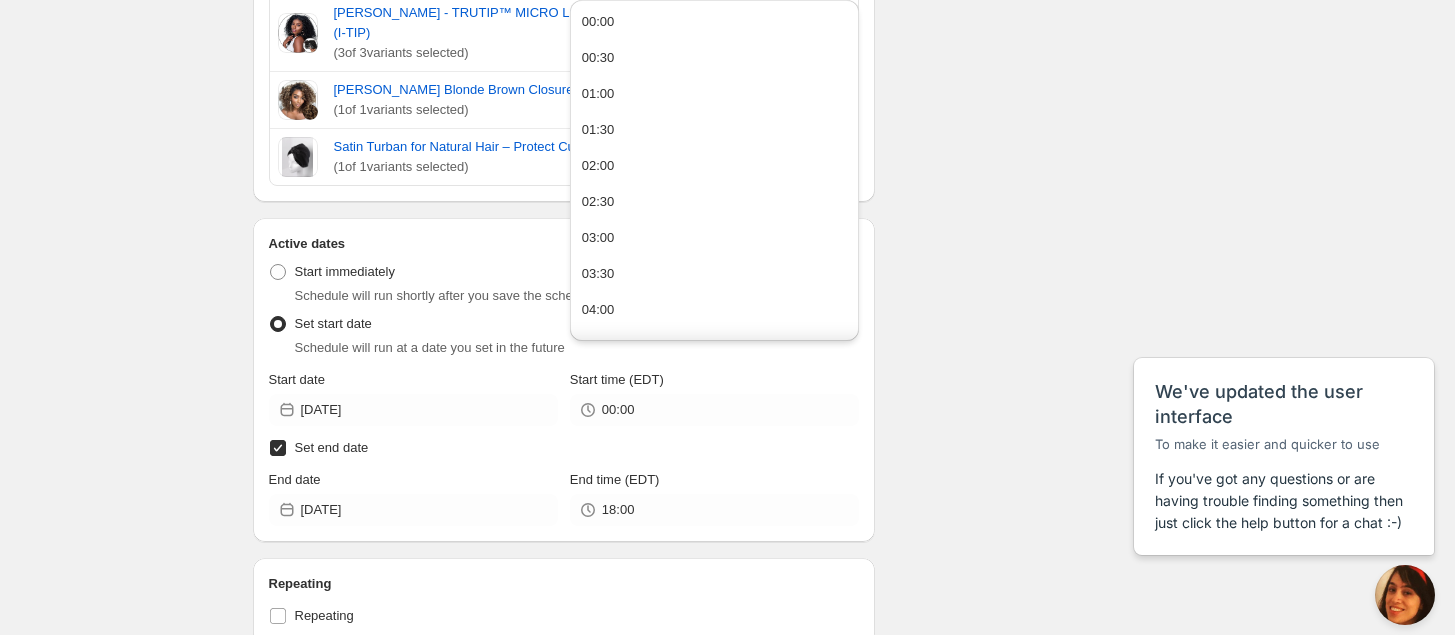 type on "03:00" 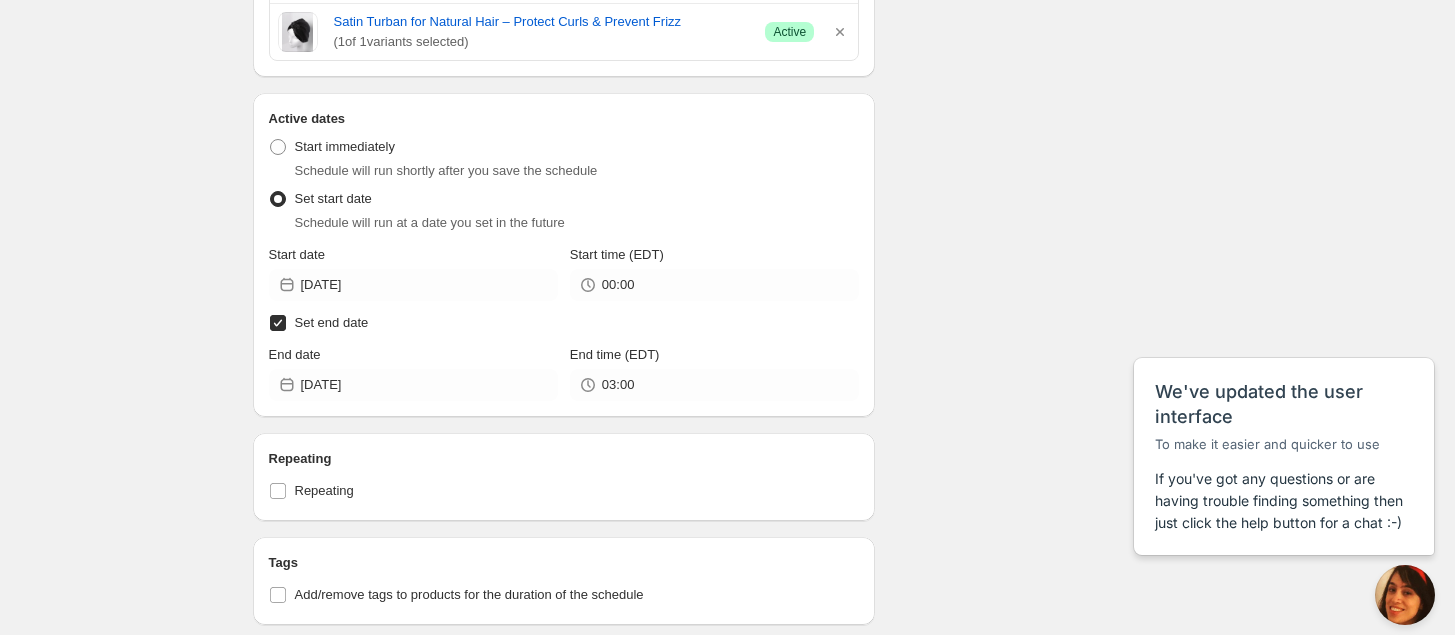 scroll, scrollTop: 5413, scrollLeft: 0, axis: vertical 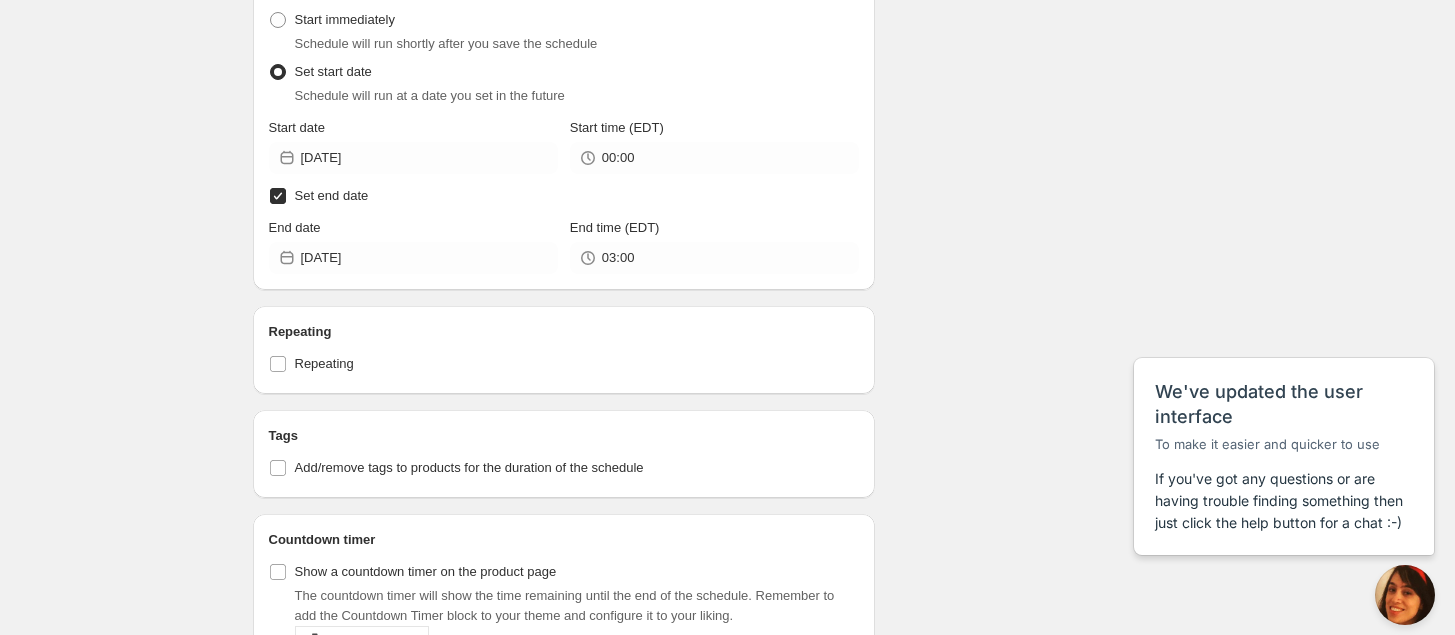 click on "Schedule name Texture Independence 20% off site wide Your customers won't see this Value Percentage Fixed amount 20.0 % Rounding Do not round prices Round prices to the nearest whole number Round prices to a decimal place Compare-at-price Leave the compare at price as it is Set the compare at price to be the original price Product selection Entity type Specific products Specific collections Specific tags Specific vendors Browse 3A Hair Ponytail – Island Curl for Type 3 Curly Hair Texture ( 2  of   2  variants selected) Edit Success Active Amazon Jasmine Coil -  Coily Hair Extensions ( 1  of   1  variants selected) Success Active AMAZON JASMINE COIL - CLIP IN HAIR EXTENSIONS ( 1  of   1  variants selected) Success Active AMAZON RELAXED NATURAL - CLIP IN HAIR EXTENSIONS ( 1  of   1  variants selected) Success Active Amazon Relaxed Natural - Hair Extensions ( 1  of   1  variants selected) Success Active AMAZON [PERSON_NAME] -  CLIP IN HAIR EXTENSIONS ( 1  of   1  variants selected) Success Active ( 1  of   1 ( 1" at bounding box center [720, -2316] 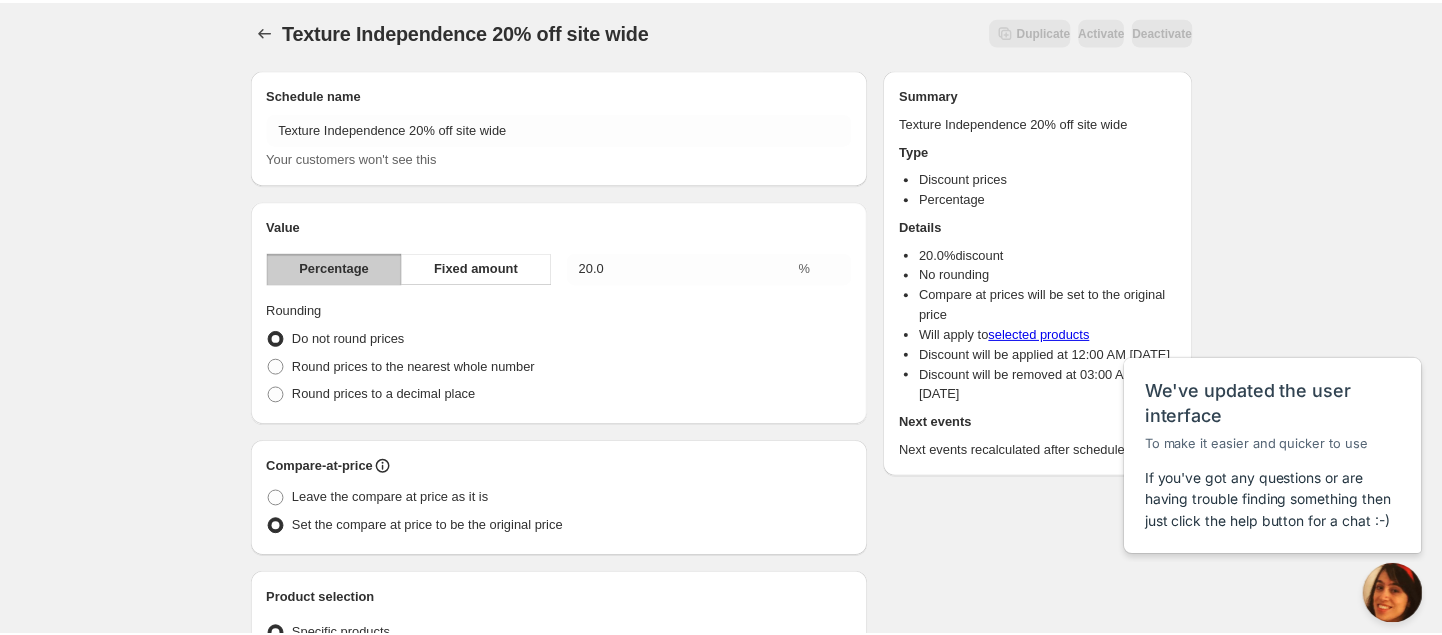 scroll, scrollTop: 0, scrollLeft: 0, axis: both 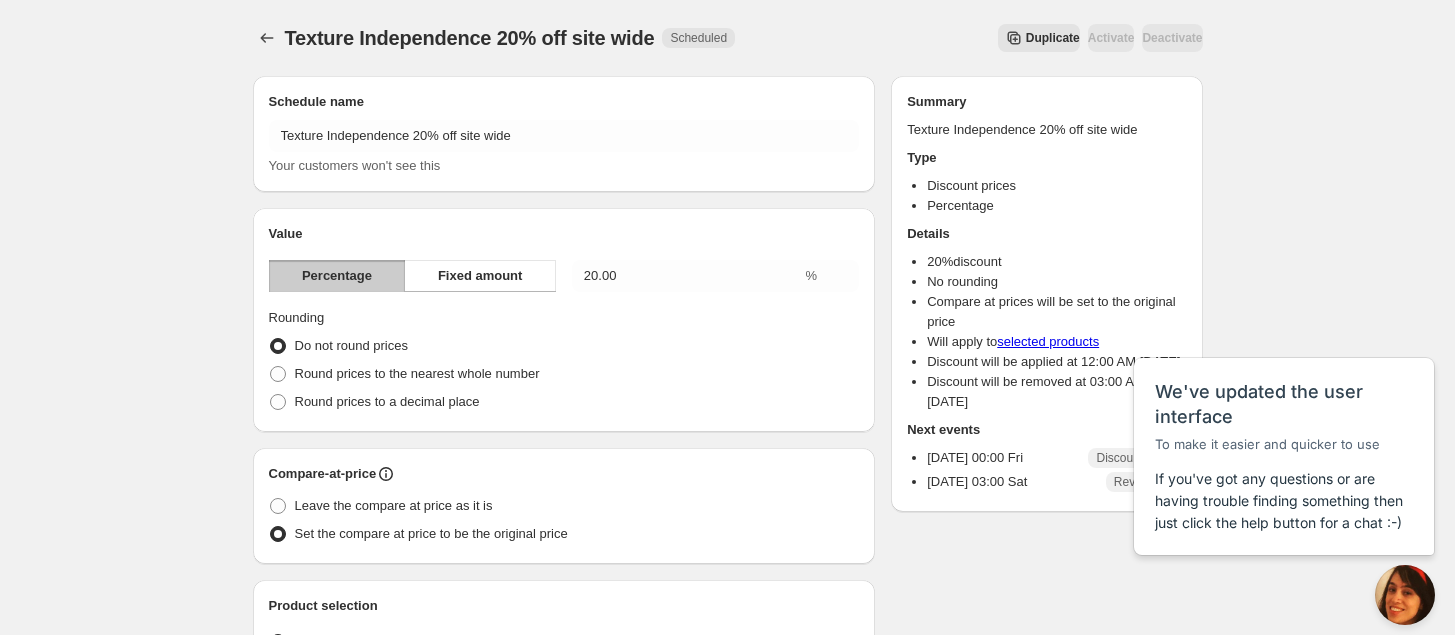 click on "Texture Independence 20% off site wide. This page is ready Texture Independence 20% off site wide Scheduled Duplicate Activate Deactivate More actions Duplicate Activate Deactivate Submit Schedule name Texture Independence 20% off site wide Your customers won't see this Value Percentage Fixed amount 20.00 % Rounding Do not round prices Round prices to the nearest whole number Round prices to a decimal place Compare-at-price Leave the compare at price as it is Set the compare at price to be the original price Product selection Entity type Specific products Specific collections Specific tags Specific vendors Browse 3A Hair Ponytail – Island Curl for Type 3 Curly Hair Texture ( 2  of   2  variants selected) Edit Success Active Amazon Jasmine Coil -  Coily Hair Extensions ( 1  of   1  variants selected) Success Active AMAZON JASMINE COIL - CLIP IN HAIR EXTENSIONS ( 1  of   1  variants selected) Success Active AMAZON RELAXED NATURAL - CLIP IN HAIR EXTENSIONS ( 1  of   1  variants selected) Success Active ( 1  of" at bounding box center [727, 3029] 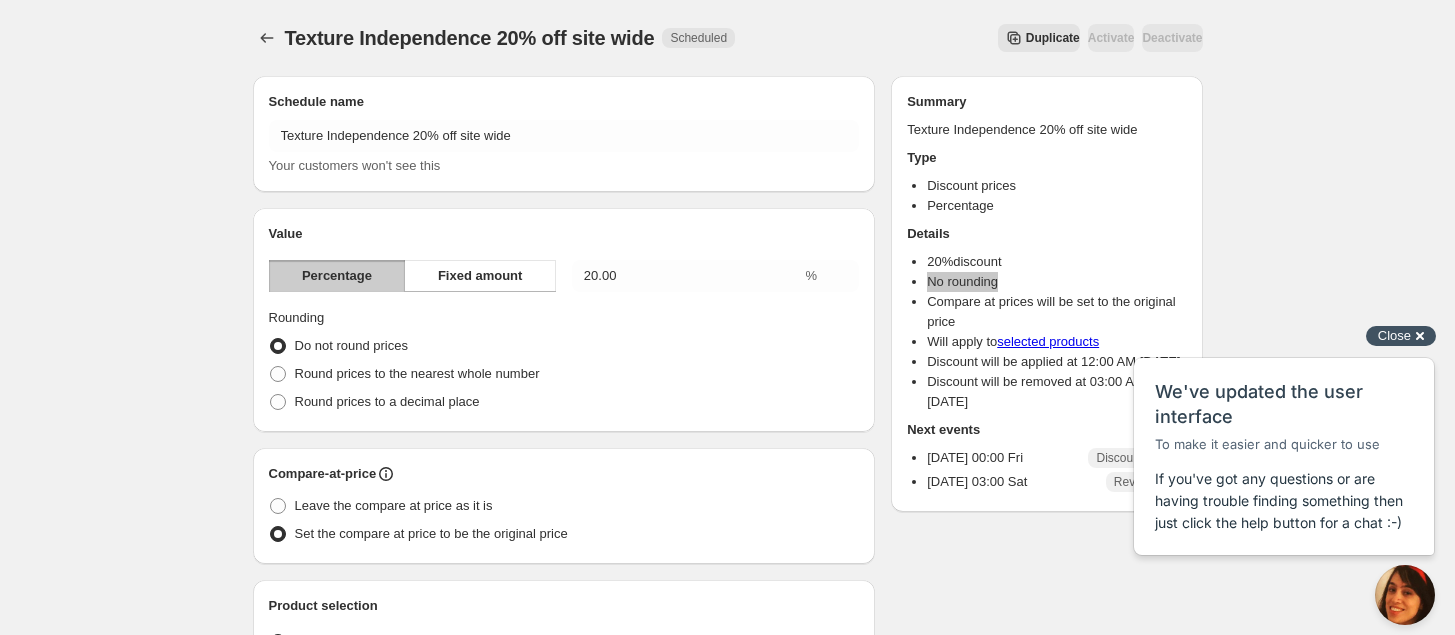click on "Close" at bounding box center (1394, 335) 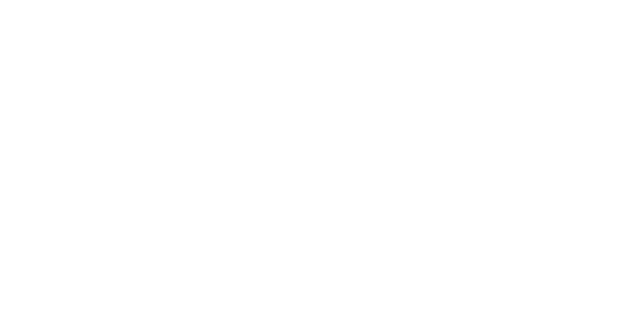 scroll, scrollTop: 0, scrollLeft: 0, axis: both 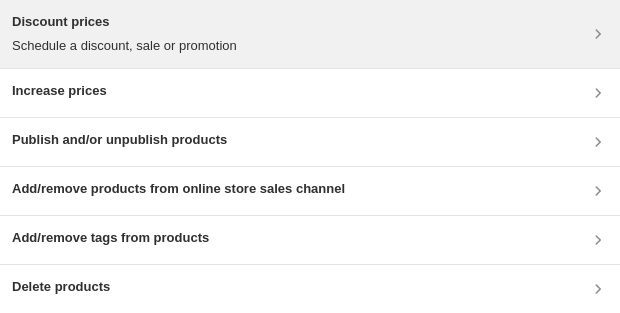 click on "Discount prices Schedule a discount, sale or promotion" at bounding box center (310, 34) 